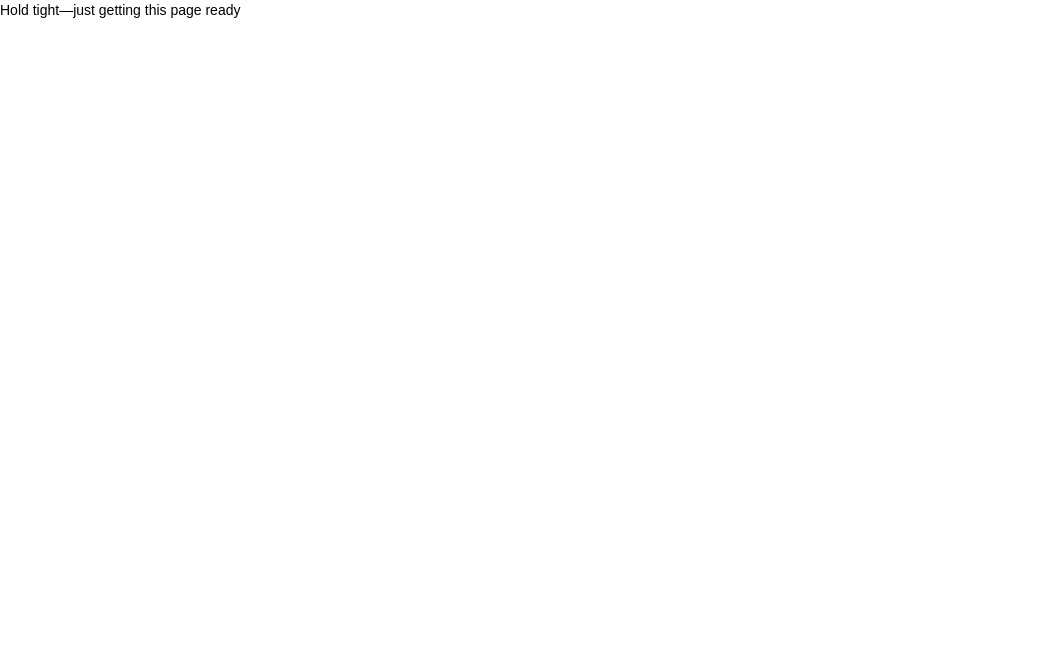 scroll, scrollTop: 0, scrollLeft: 0, axis: both 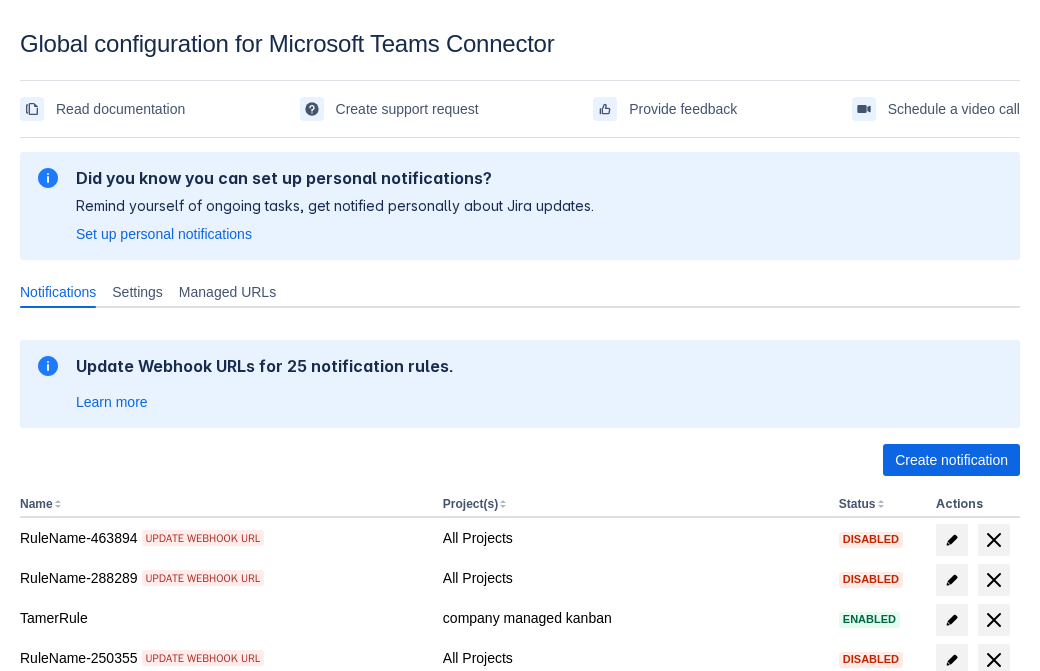 click on "Create notification" at bounding box center (951, 460) 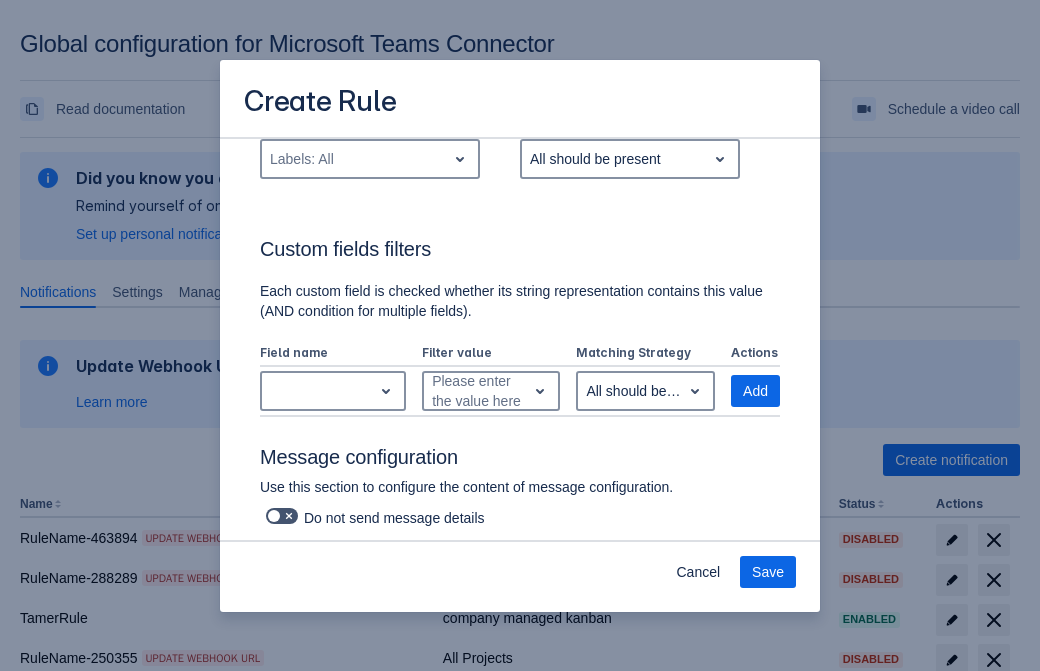 click on "Labels: All" at bounding box center (354, 159) 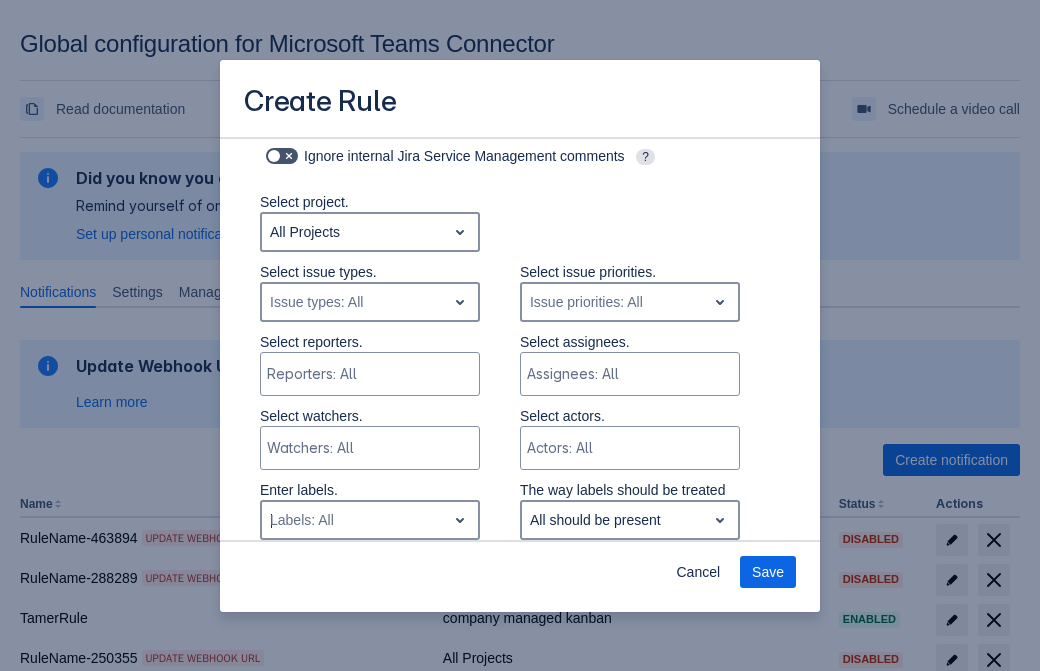 type on "294909_label" 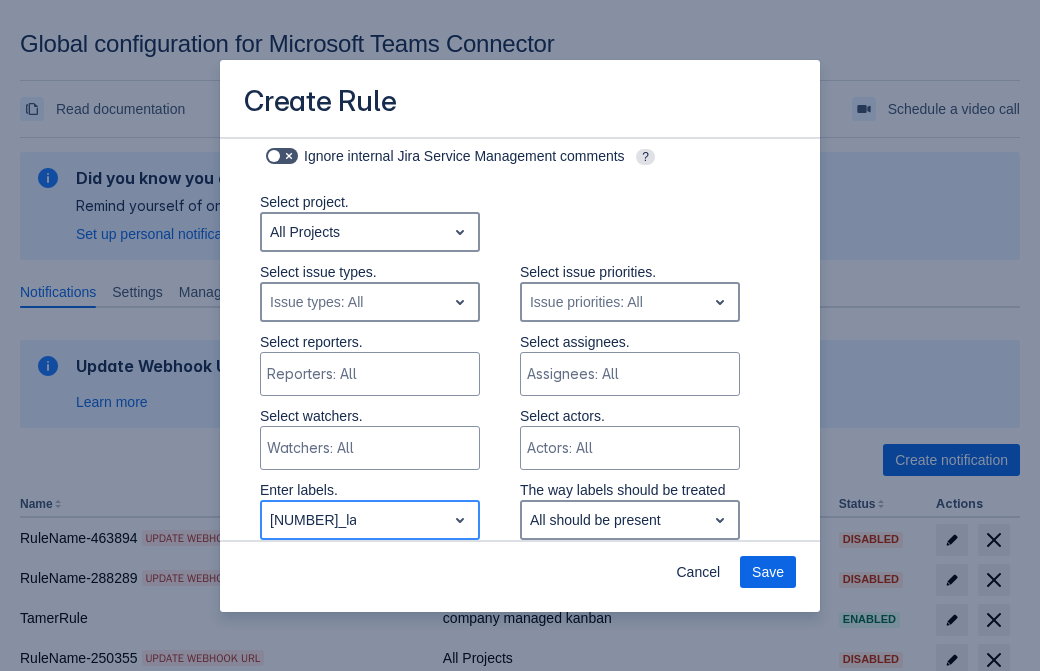 type 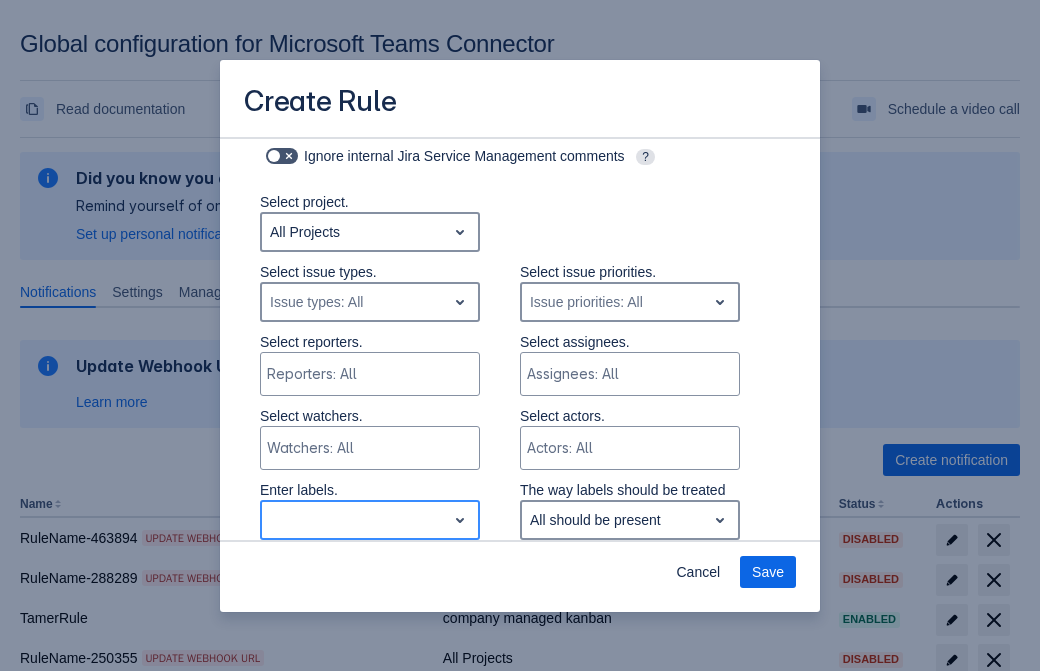 scroll, scrollTop: 1150, scrollLeft: 0, axis: vertical 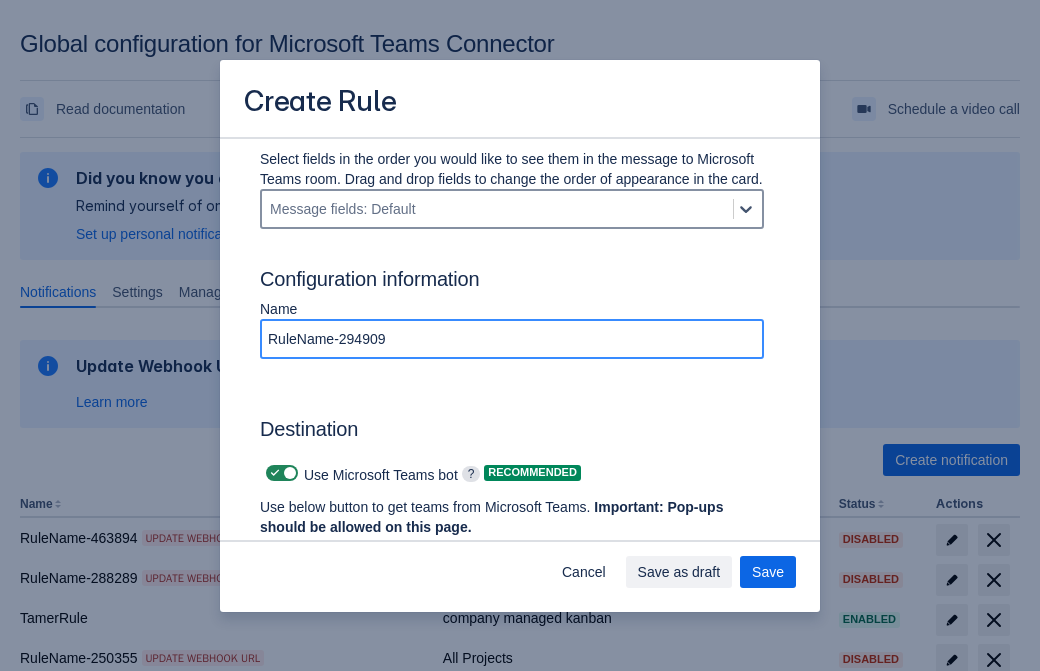 type on "RuleName-294909" 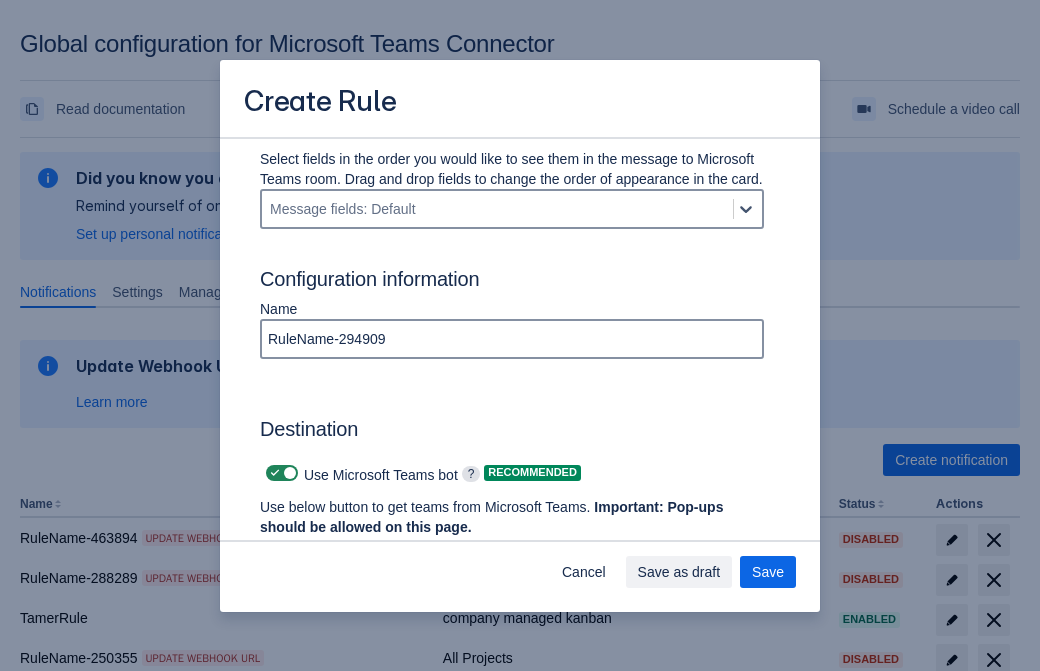 click at bounding box center (275, 473) 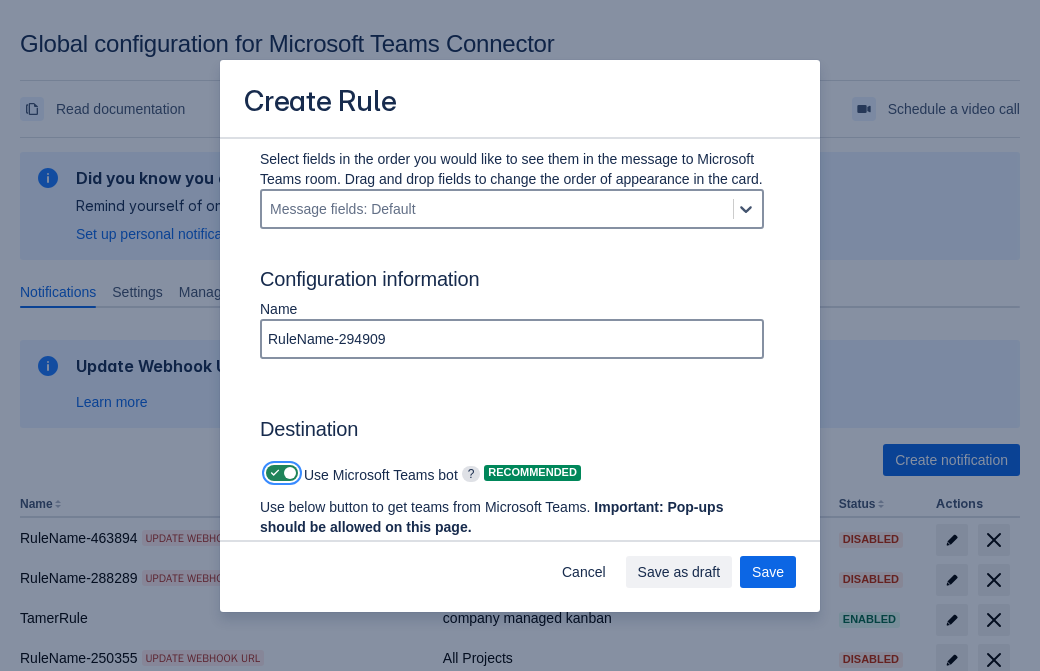 click at bounding box center (272, 473) 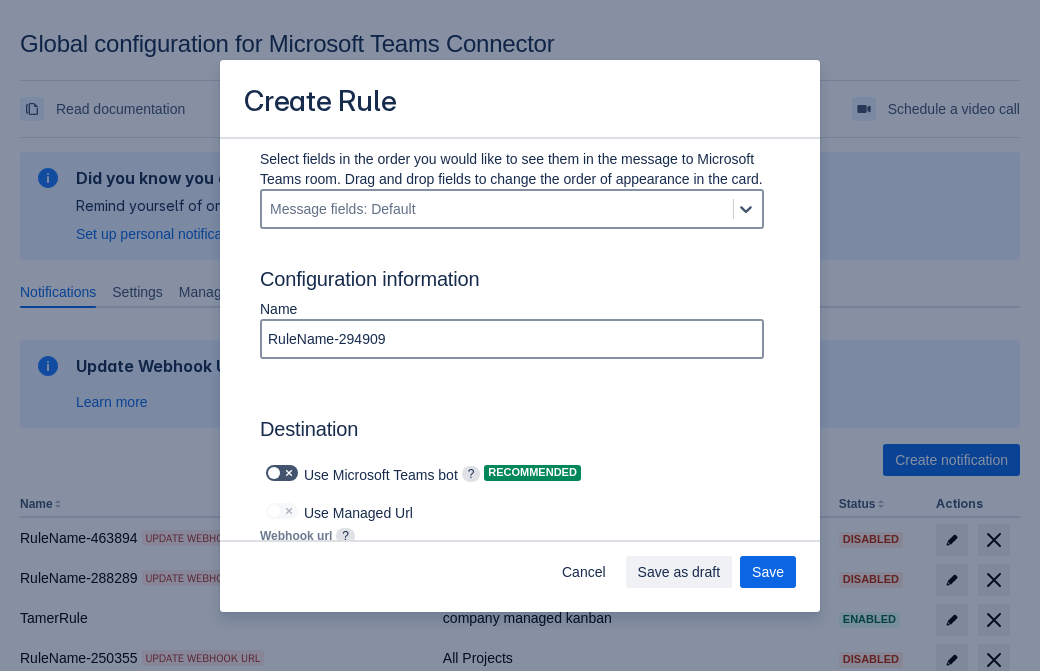type on "https://prod-172.westeurope.logic.azure.com:443/workflows/ae977bb6ae334c9d95dfe32b31112d0d/triggers/manual/paths/invoke?api-version=2016-06-01&sp=%2Ftriggers%2Fmanual%2Frun&sv=1.0&sig=Zx8rCFjo5Ite6hsL462a9VqwqMdNOFg4CIFuakOoR3k" 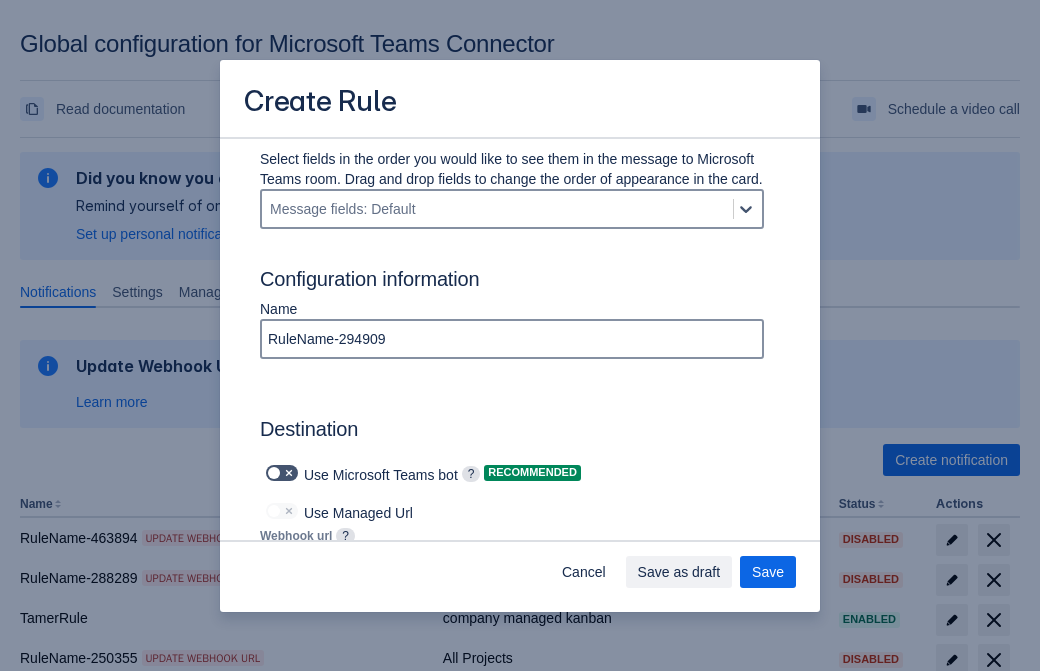 click on "Save as draft" at bounding box center (679, 572) 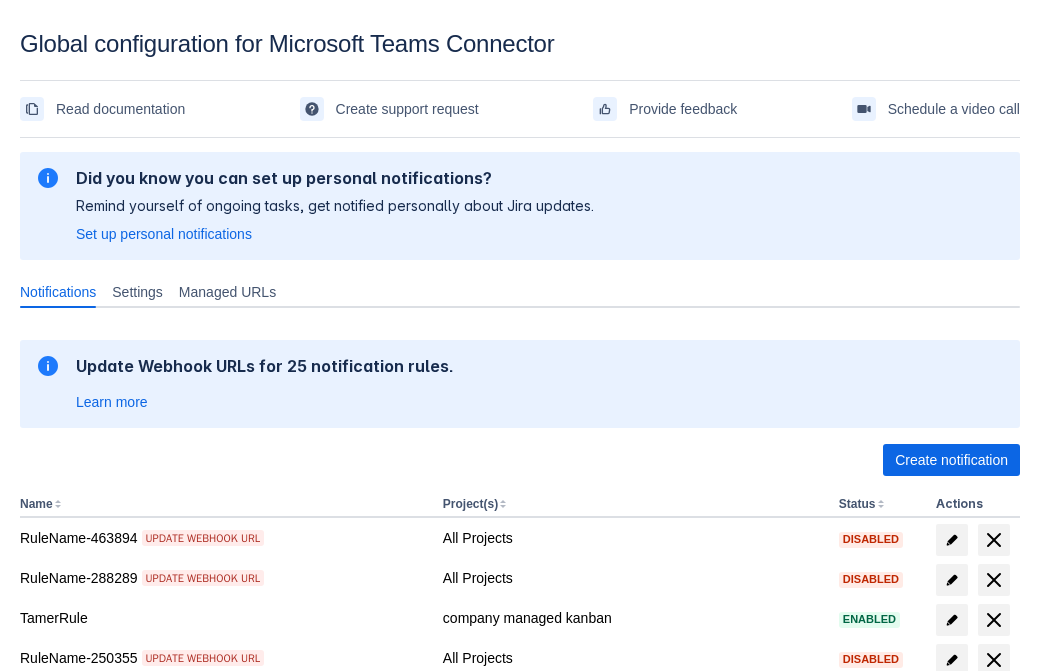 click on "Load more" at bounding box center (65, 976) 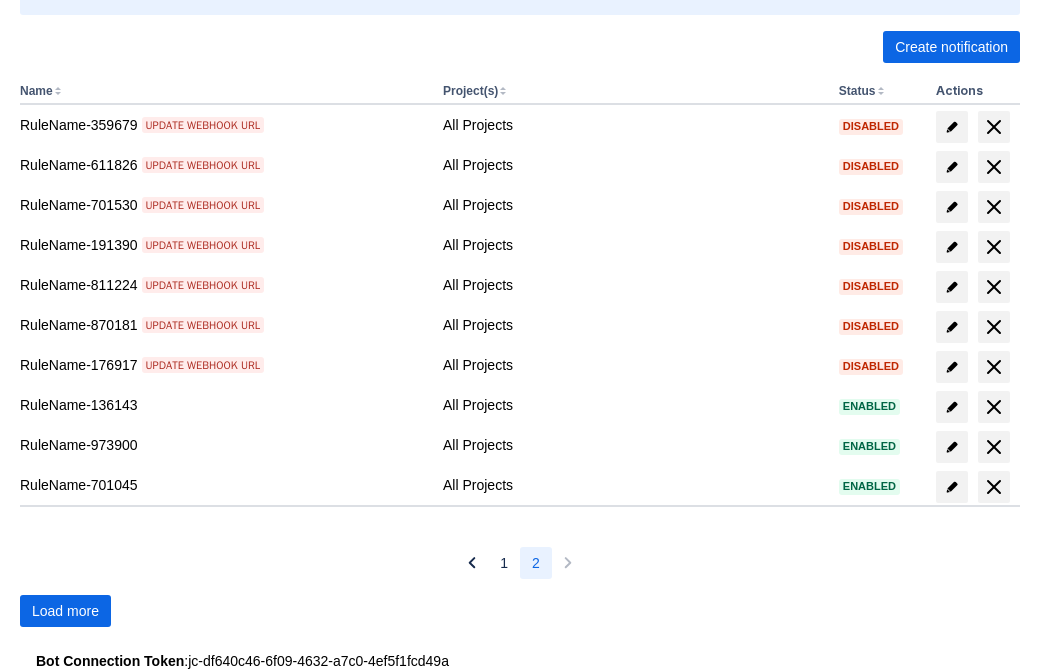 click on "Load more" at bounding box center [65, 611] 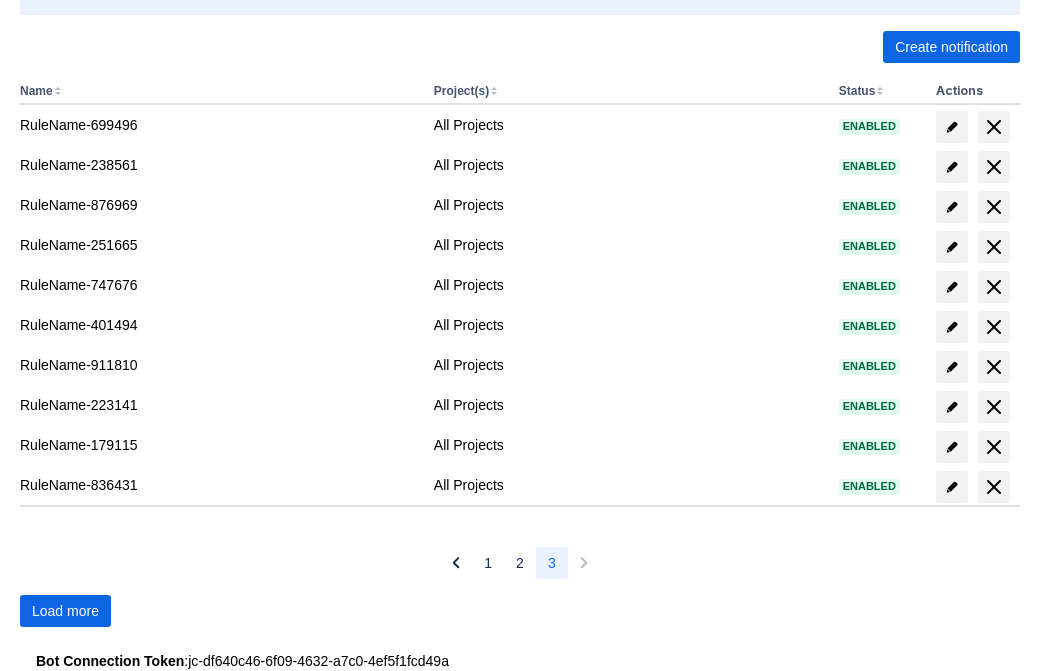 click on "Load more" at bounding box center (65, 611) 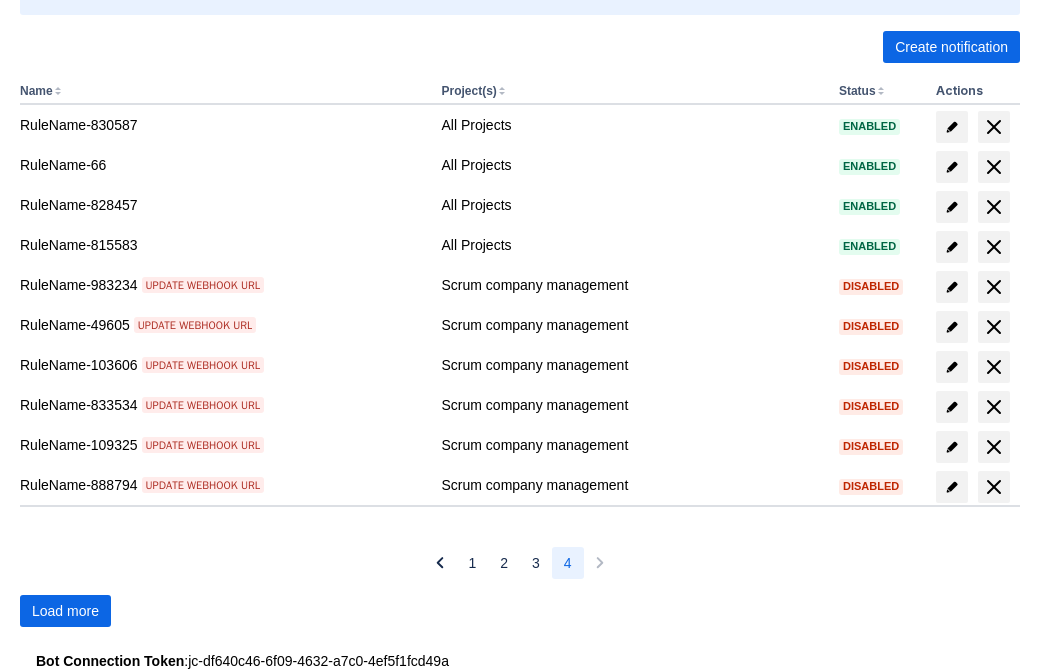 click on "Load more" at bounding box center (65, 611) 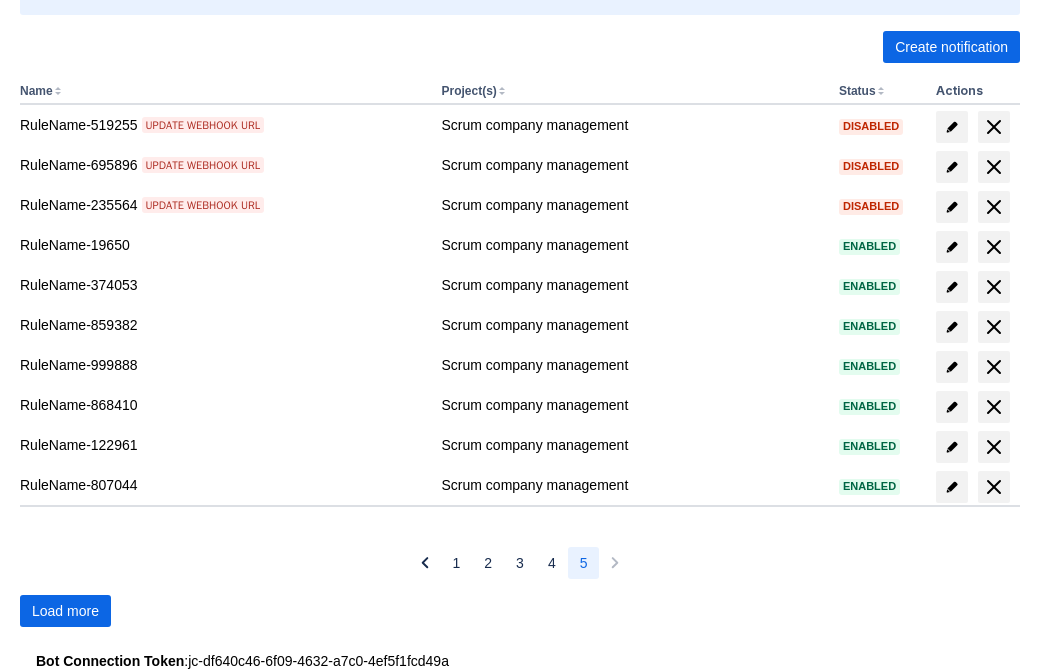 click on "Load more" at bounding box center (65, 611) 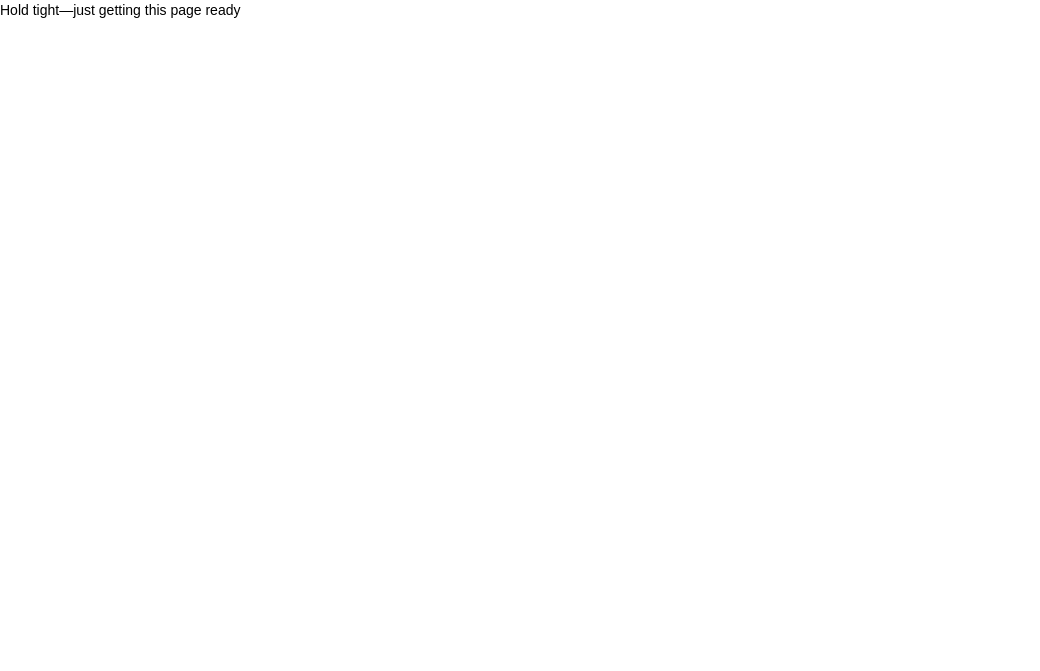 scroll, scrollTop: 0, scrollLeft: 0, axis: both 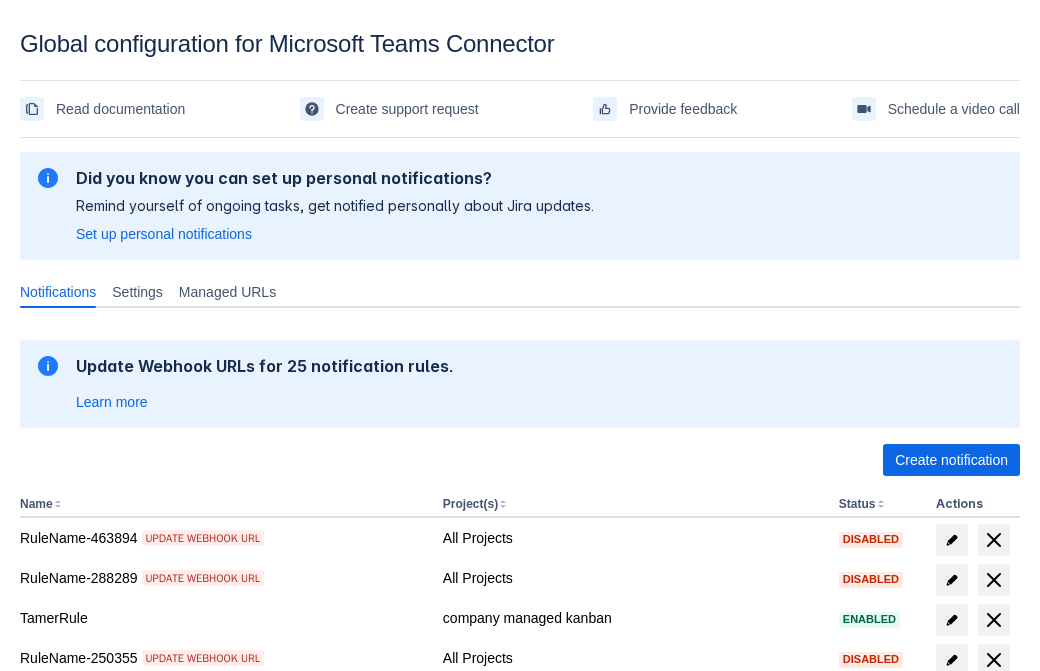click on "Load more" at bounding box center (65, 976) 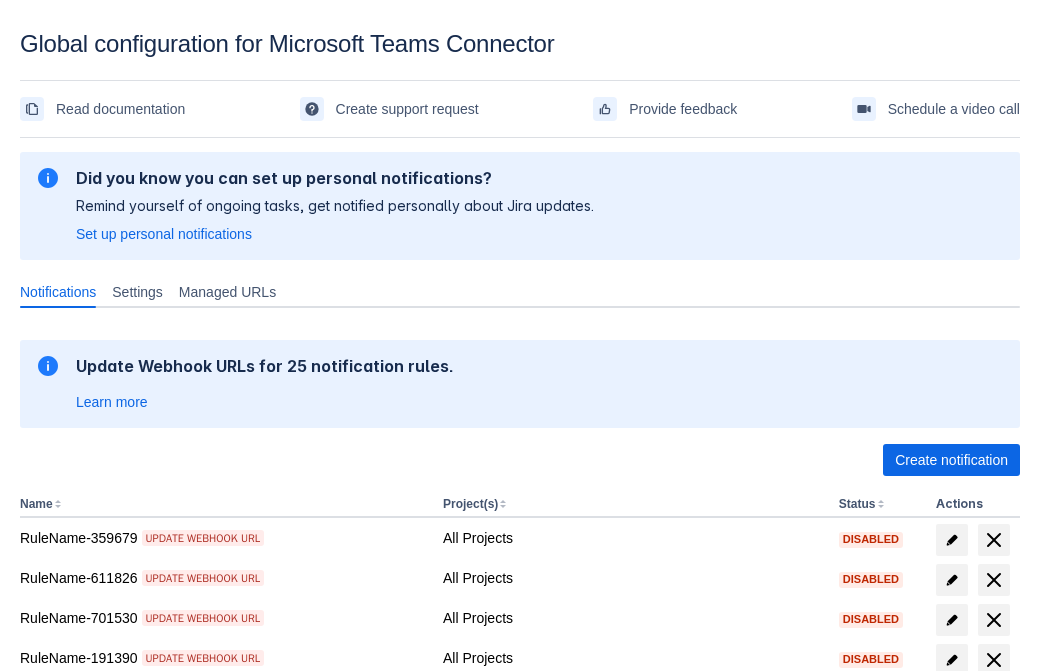 scroll, scrollTop: 413, scrollLeft: 0, axis: vertical 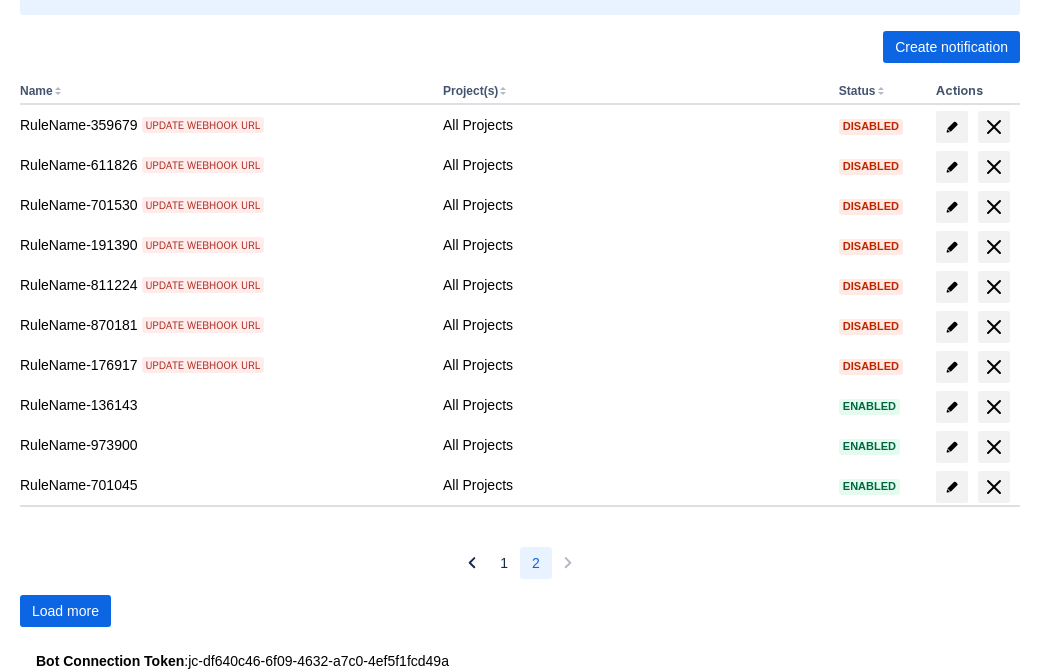 click on "Load more" at bounding box center (65, 611) 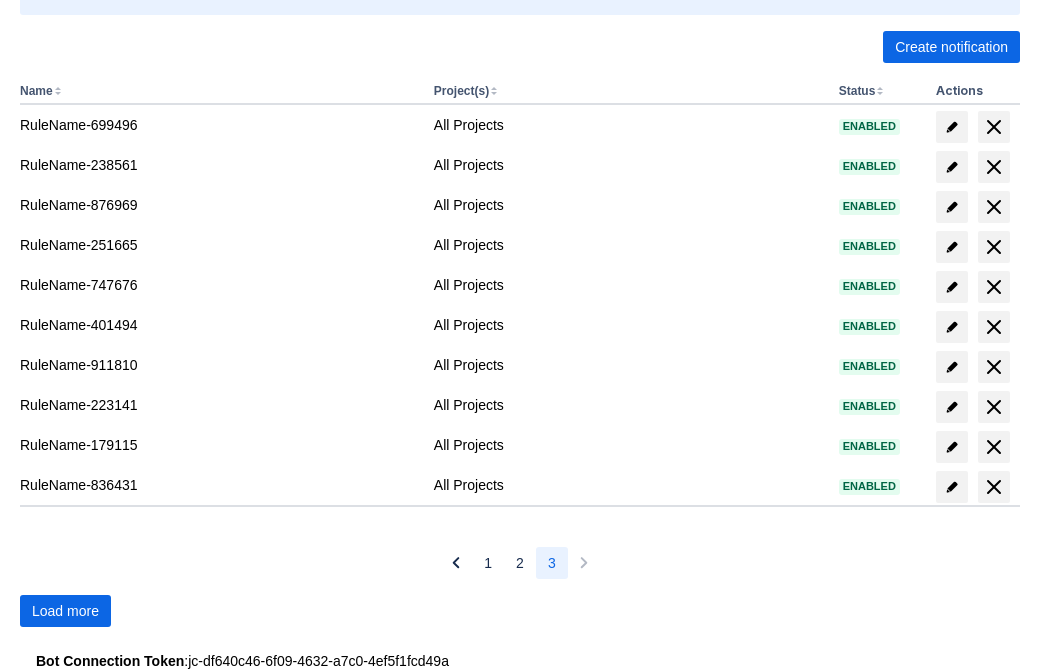click on "Load more" at bounding box center (65, 611) 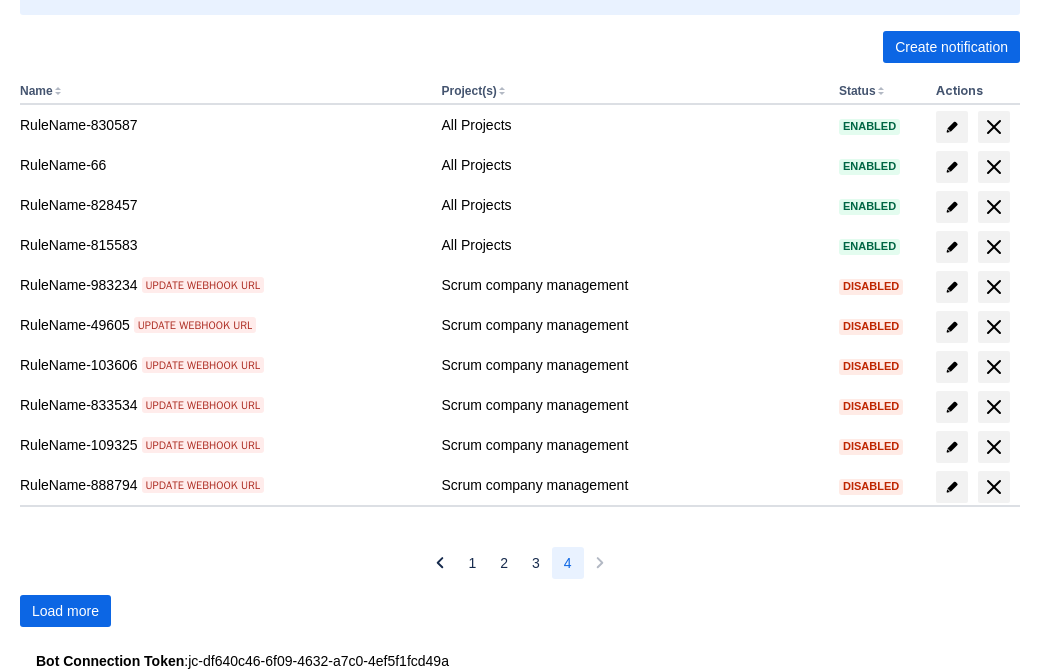 click on "Load more" at bounding box center [65, 611] 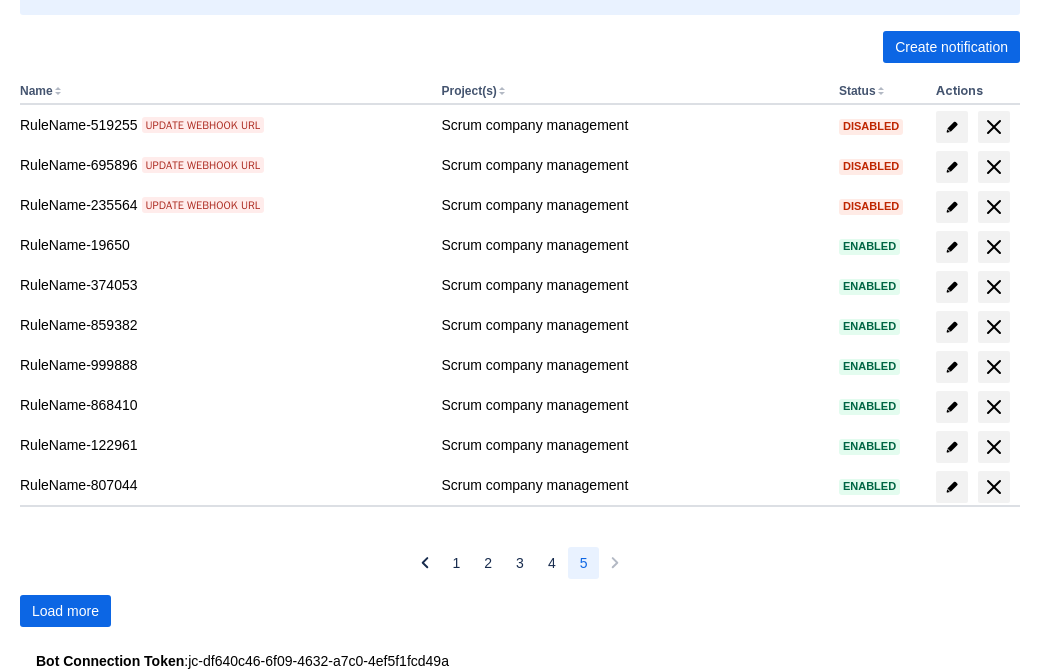click on "Load more" at bounding box center [65, 611] 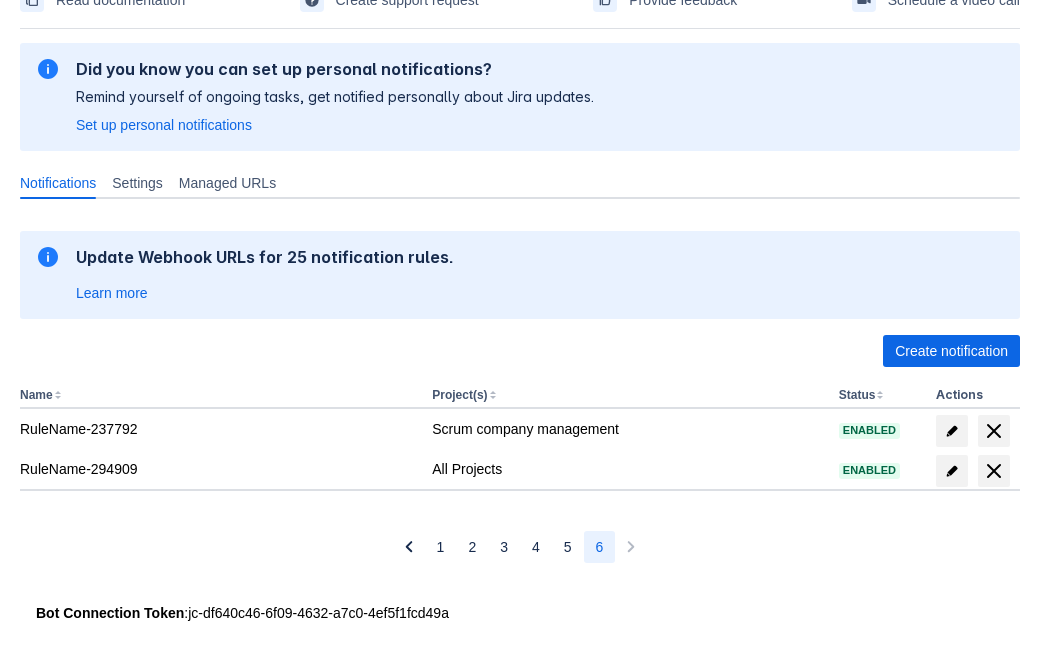 scroll, scrollTop: 109, scrollLeft: 0, axis: vertical 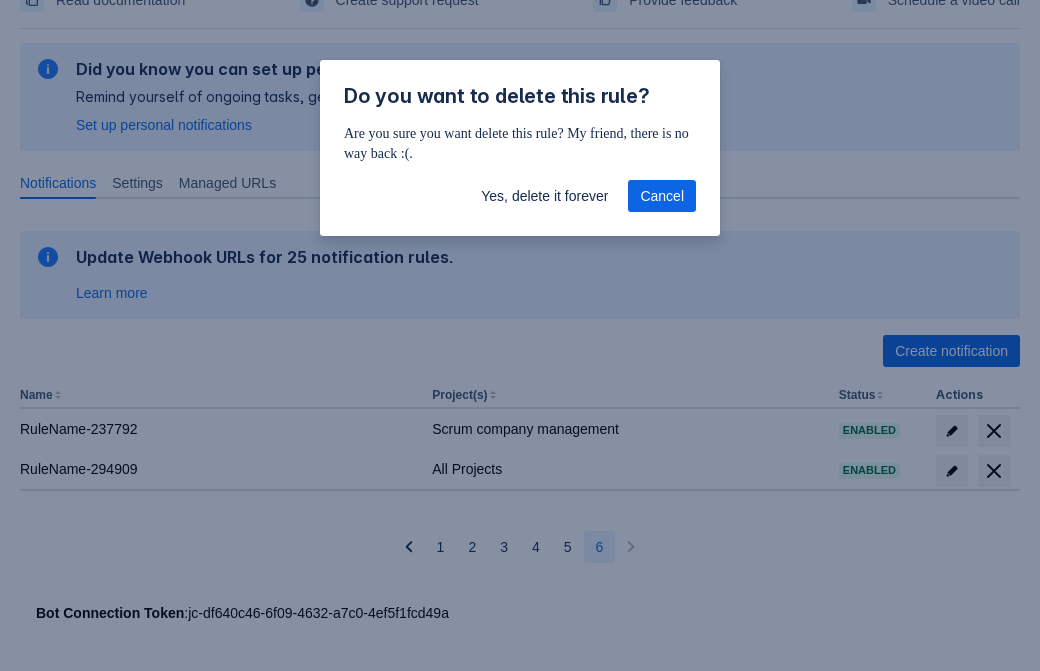 click on "Yes, delete it forever" at bounding box center (544, 196) 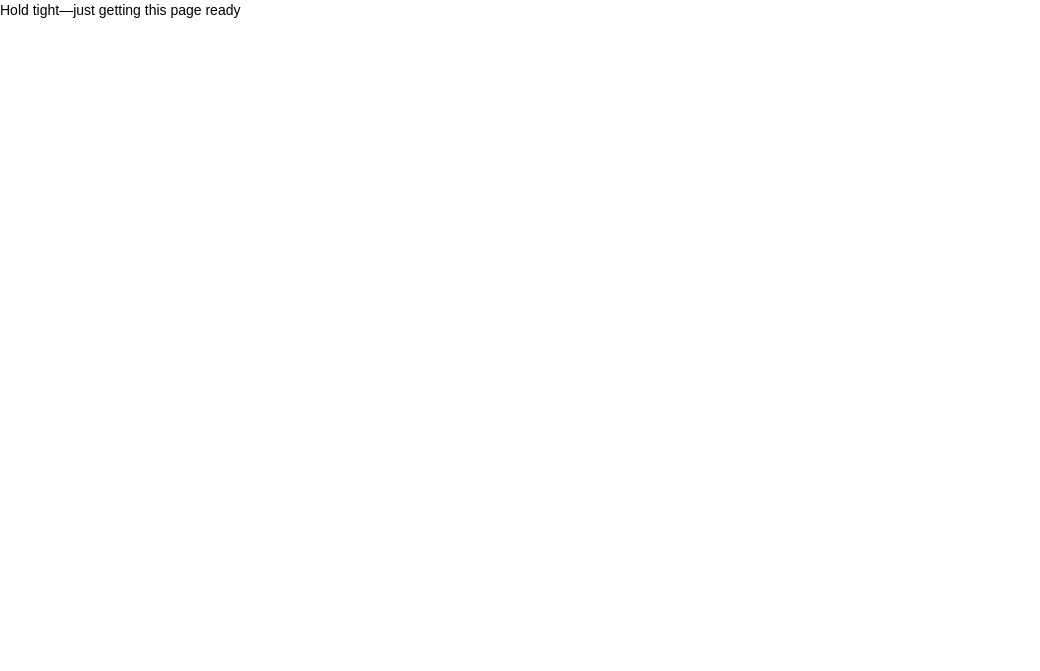 scroll, scrollTop: 0, scrollLeft: 0, axis: both 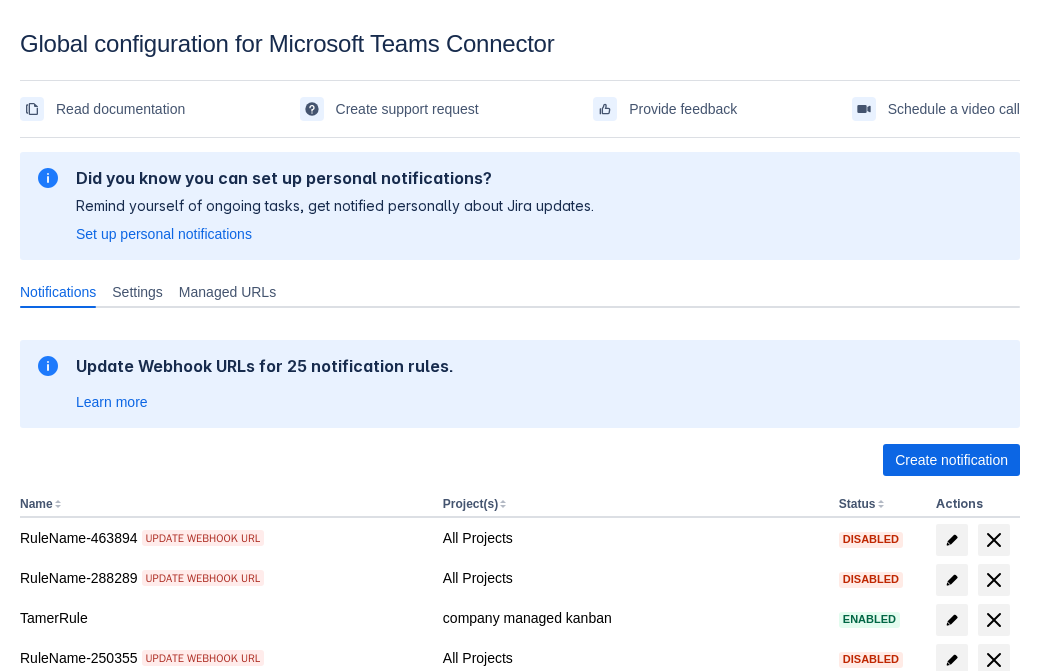 click on "Create notification" at bounding box center (951, 460) 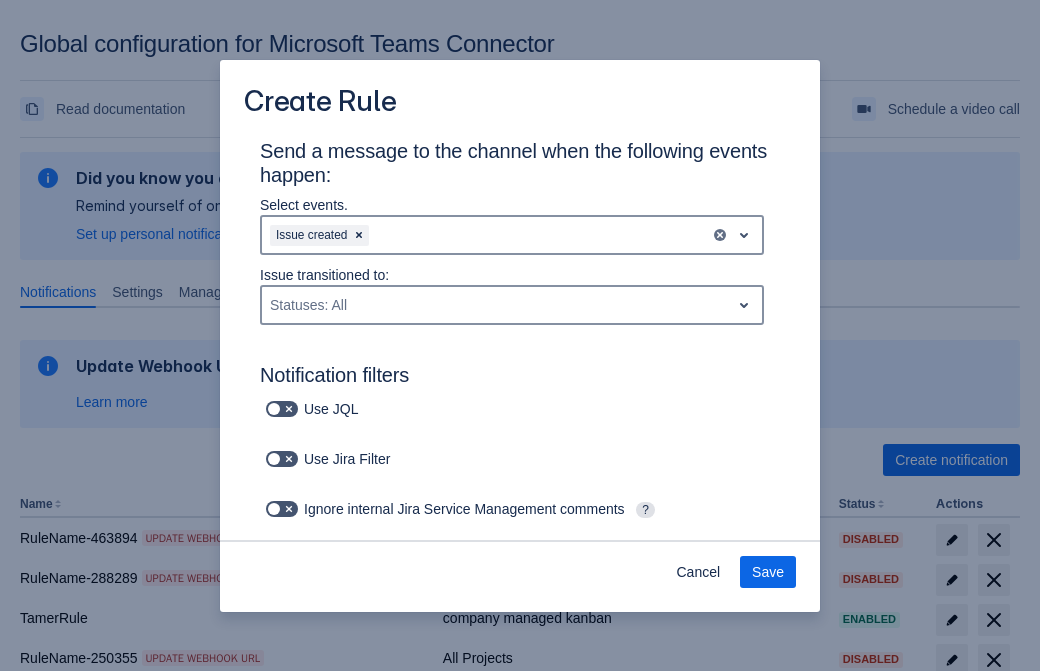click on "Issue created" at bounding box center [486, 235] 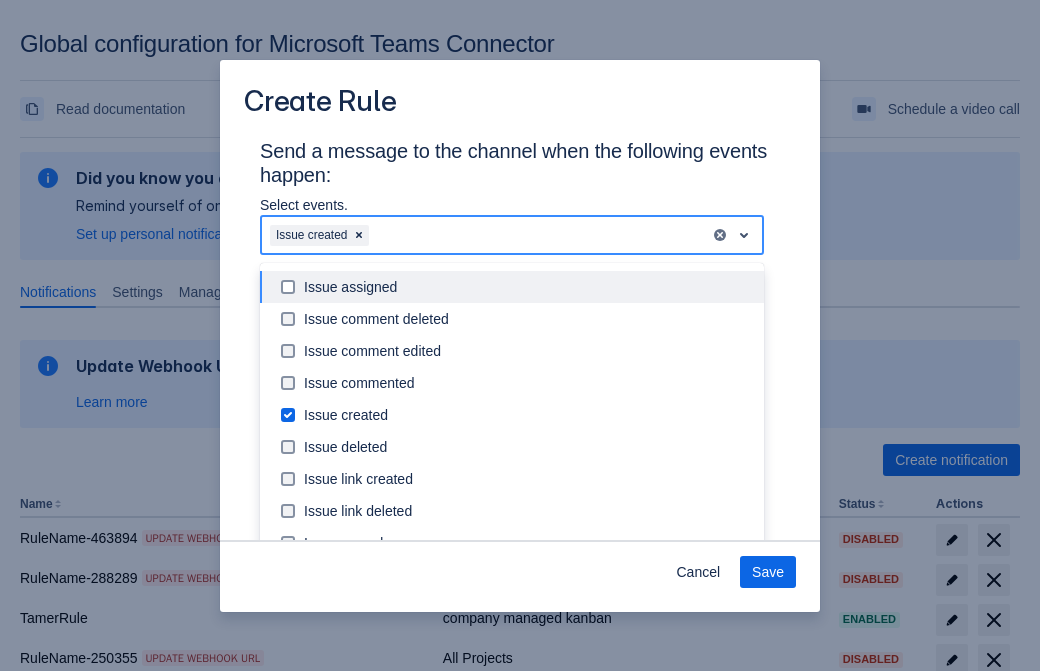 click on "Issue created" at bounding box center [528, 415] 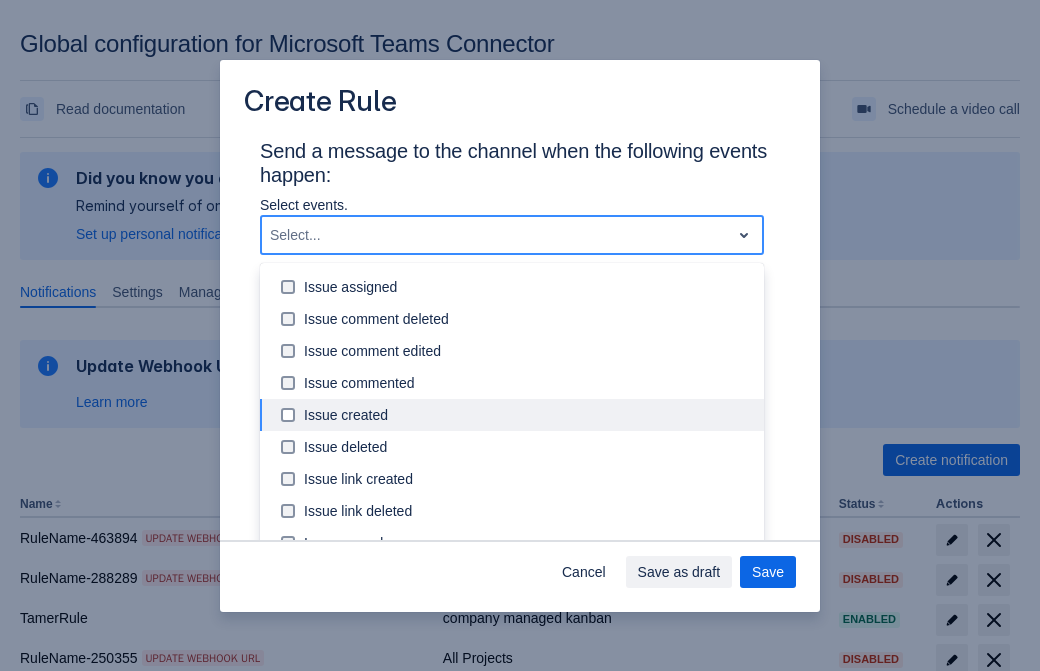 click on "Issue updated" at bounding box center (528, 607) 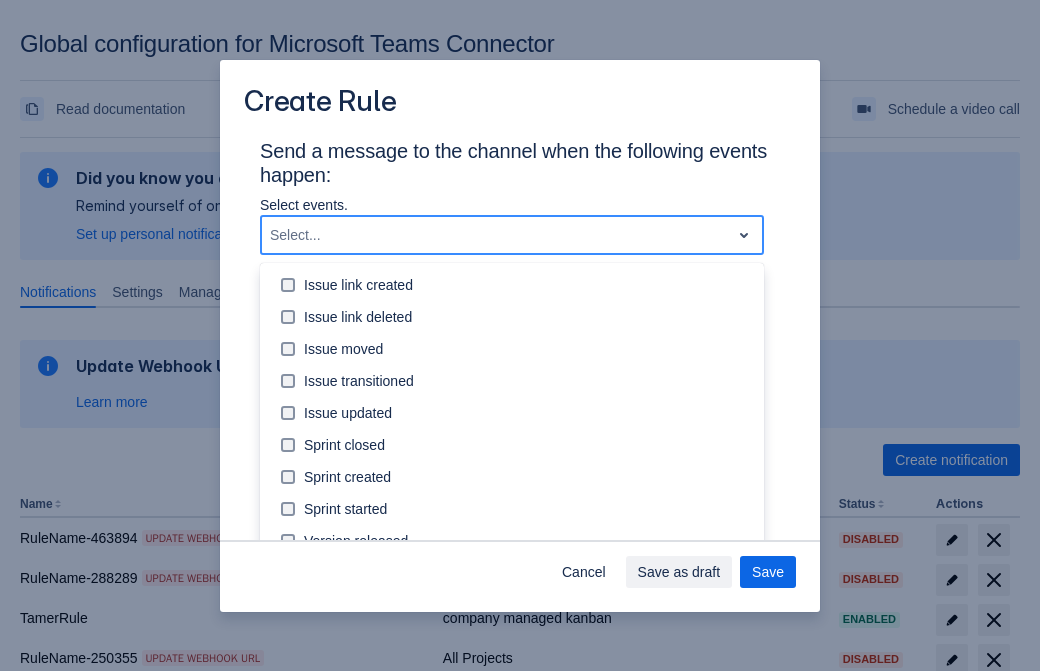 click on "Labels: All" at bounding box center [354, 873] 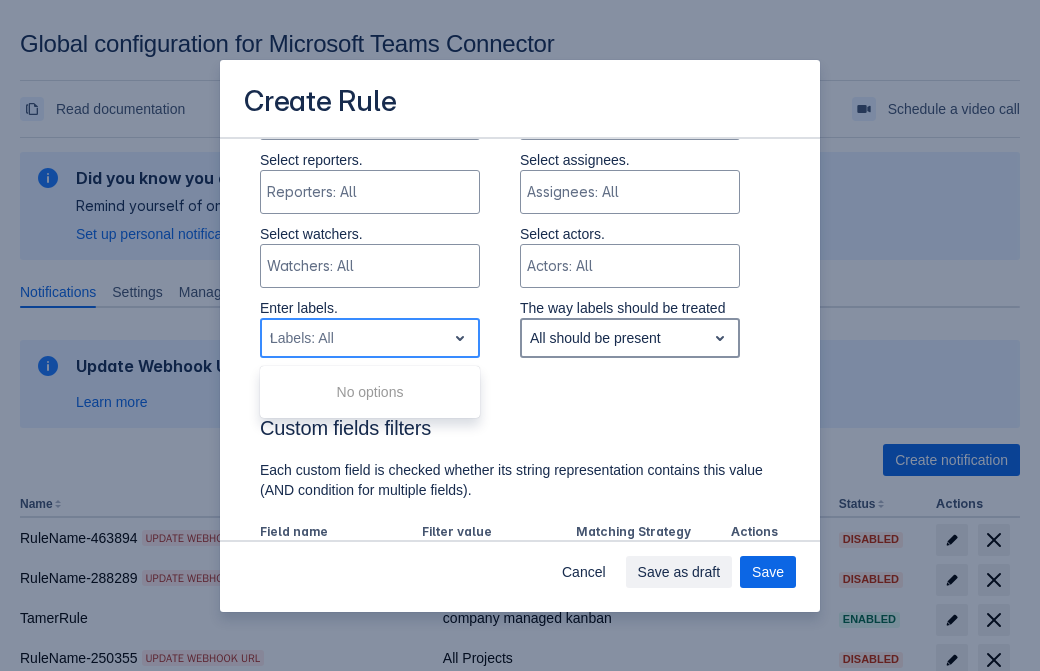 type on "988203_label" 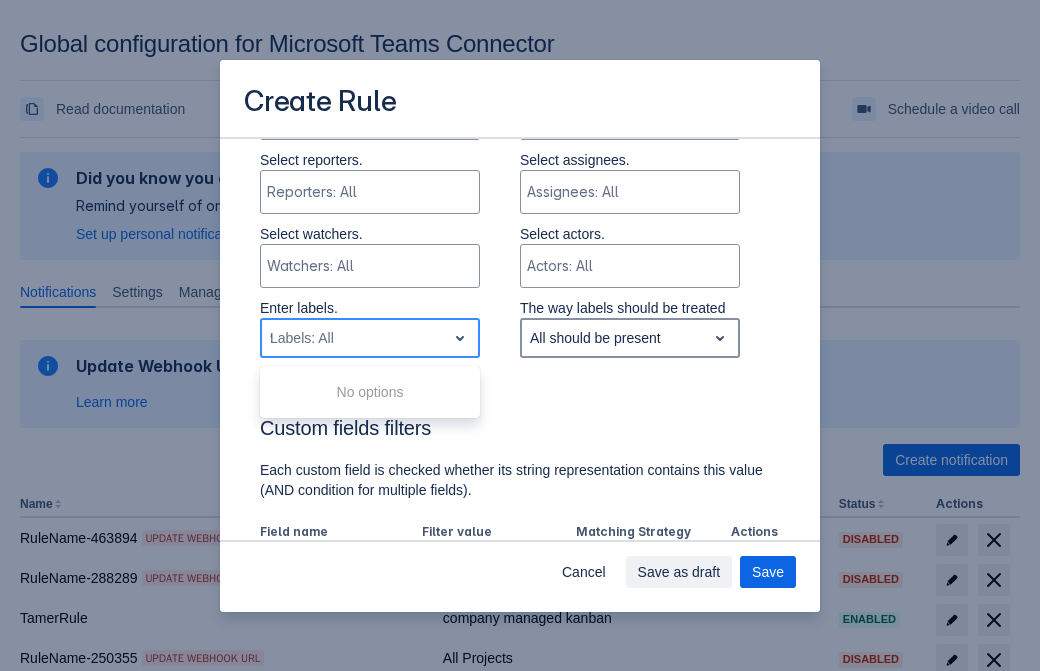 type 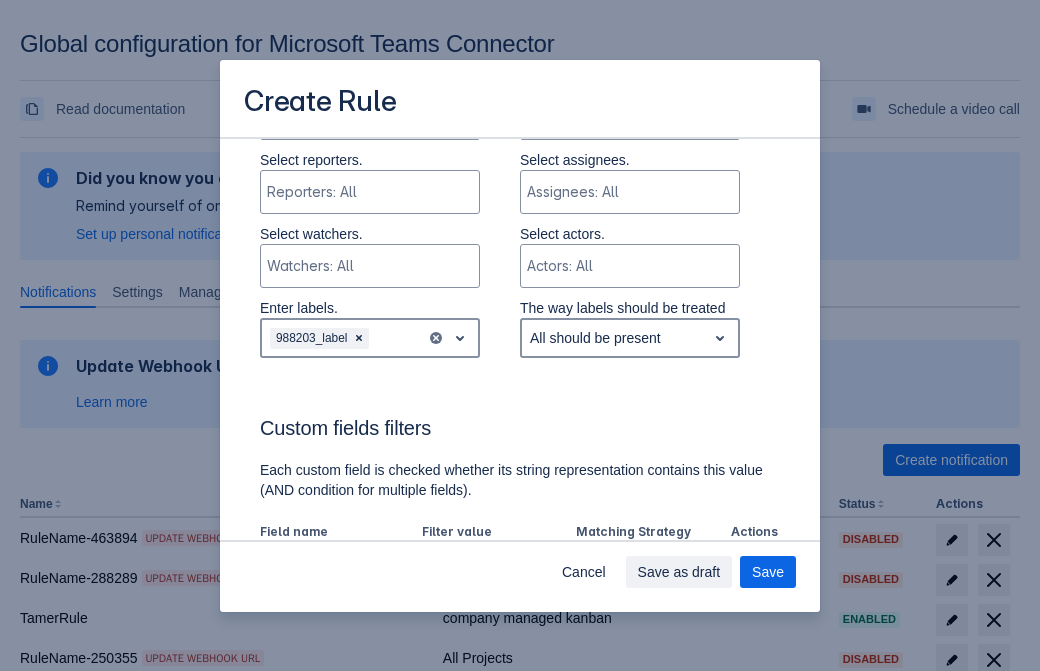 scroll, scrollTop: 1150, scrollLeft: 0, axis: vertical 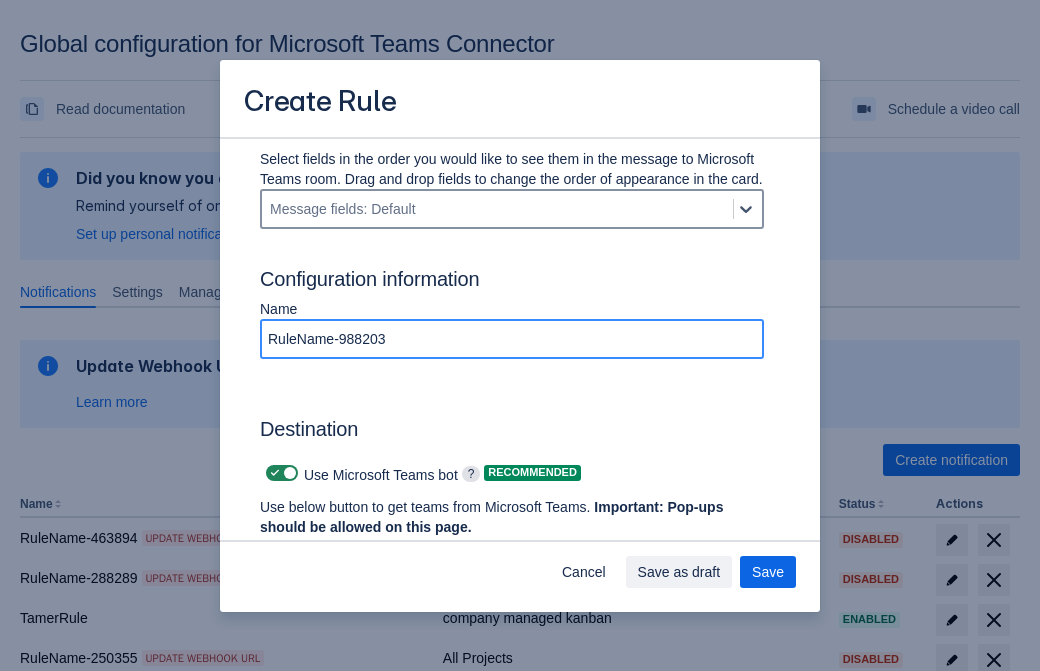 type on "RuleName-988203" 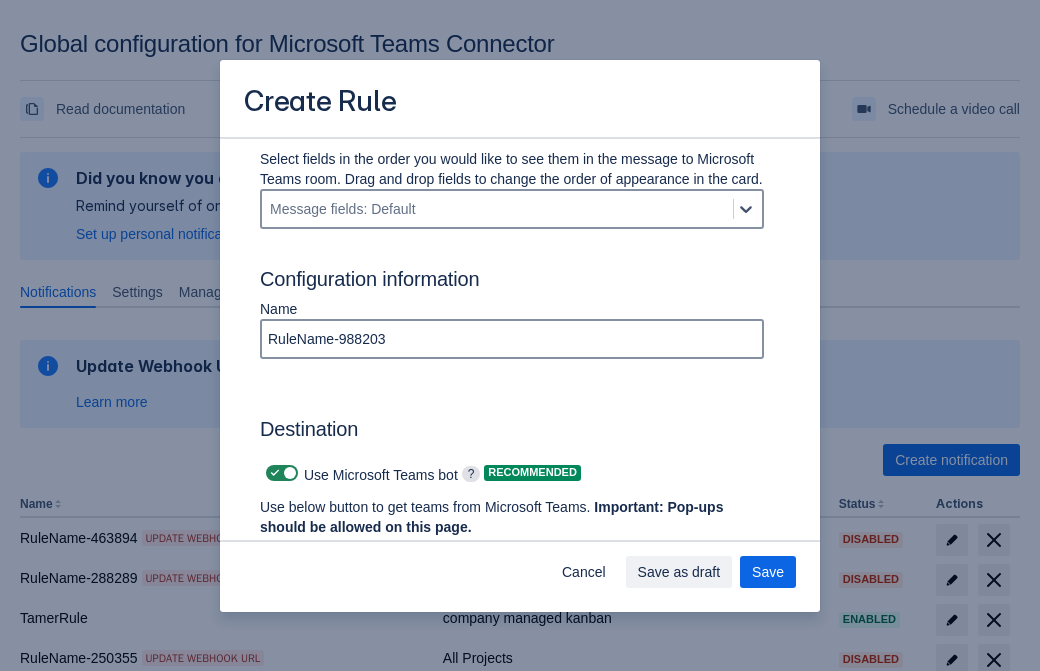 click at bounding box center (275, 473) 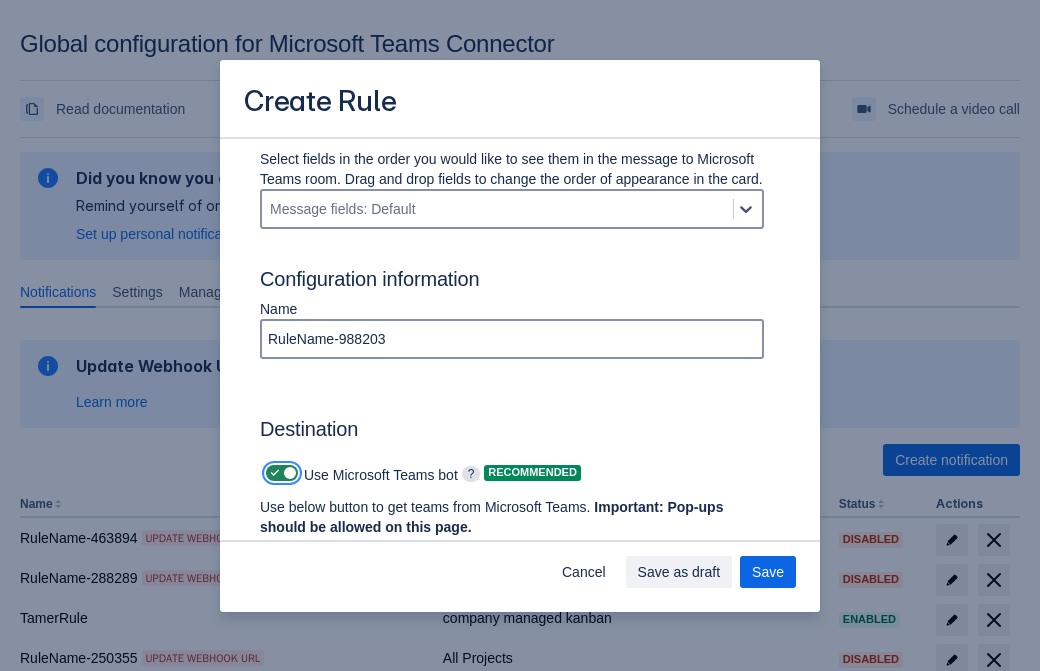 click at bounding box center [272, 473] 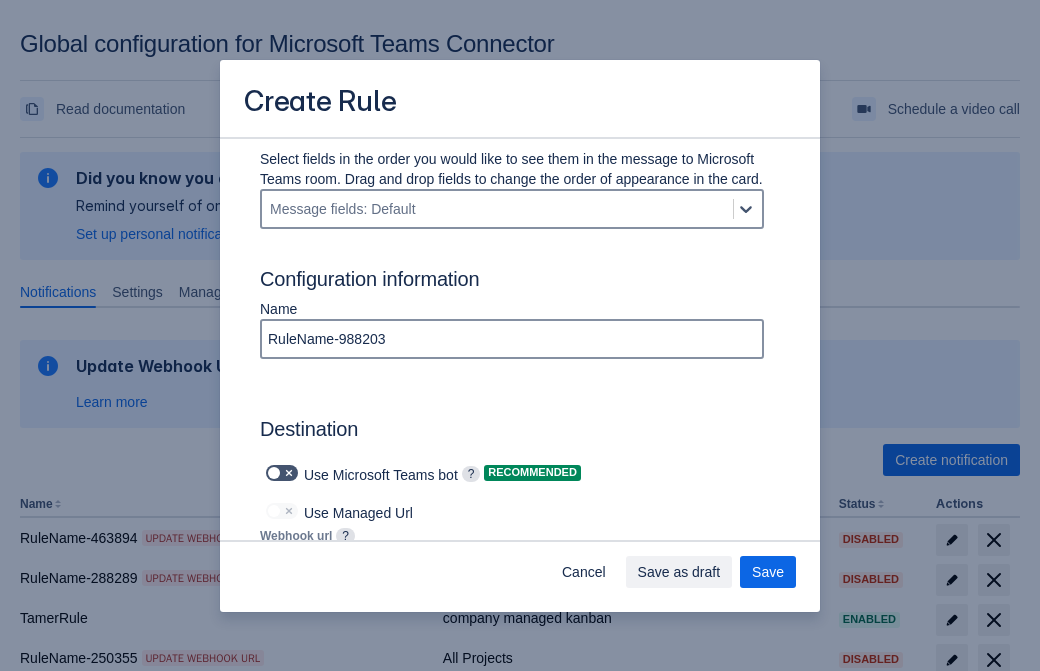 type on "https://prod-112.westeurope.logic.azure.com:443/workflows/bae959254738451b85002b53d5e90c49/triggers/manual/paths/invoke?api-version=2016-06-01&sp=%2Ftriggers%2Fmanual%2Frun&sv=1.0&sig=CudmuBtU-267HGLerd2tjXd6V0kZ_6hT4zUisFFEZeA" 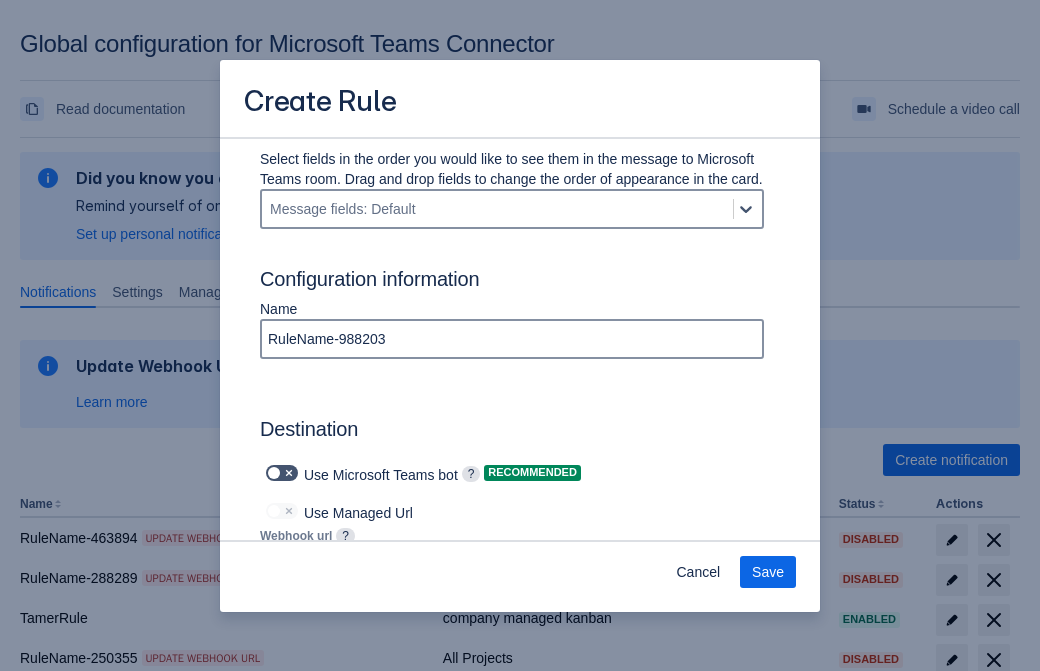 click on "Save" at bounding box center [768, 572] 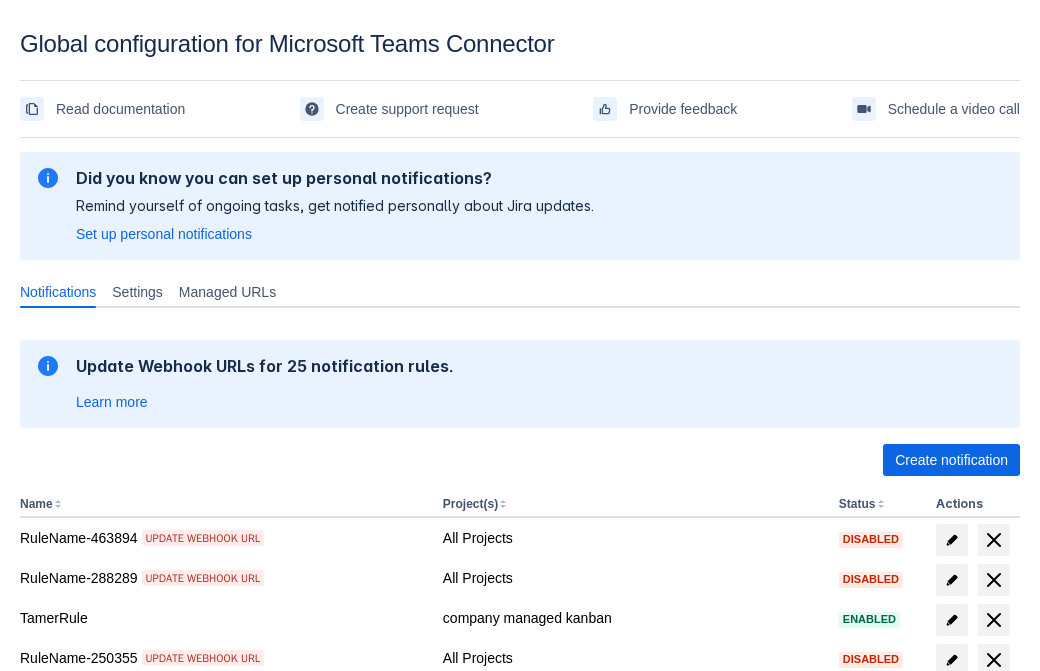 click on "Load more" at bounding box center [65, 976] 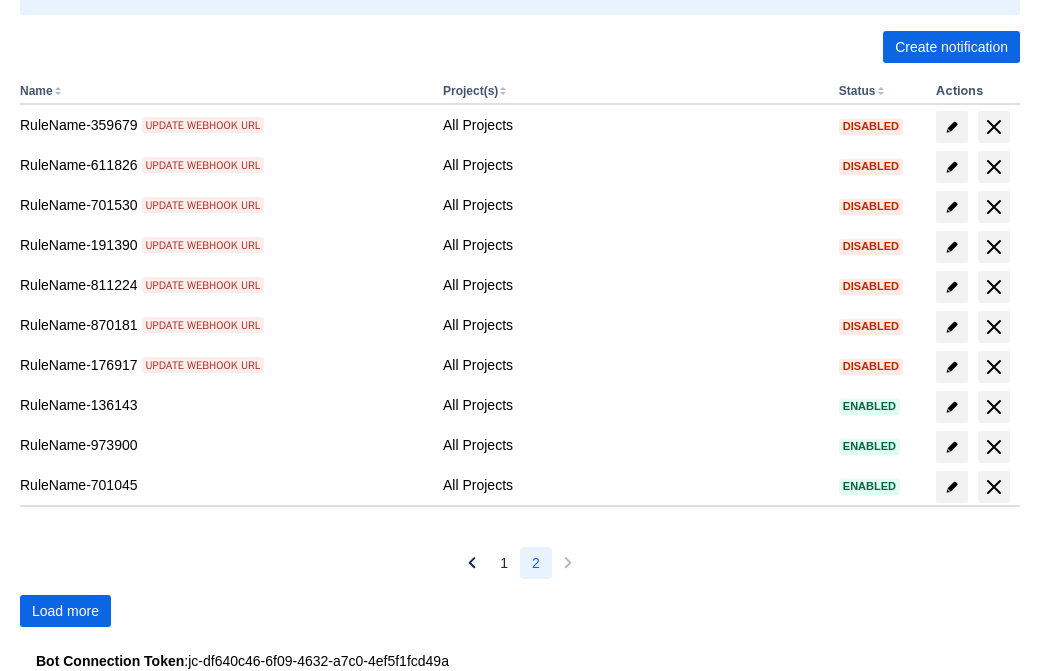 click on "Load more" at bounding box center [65, 611] 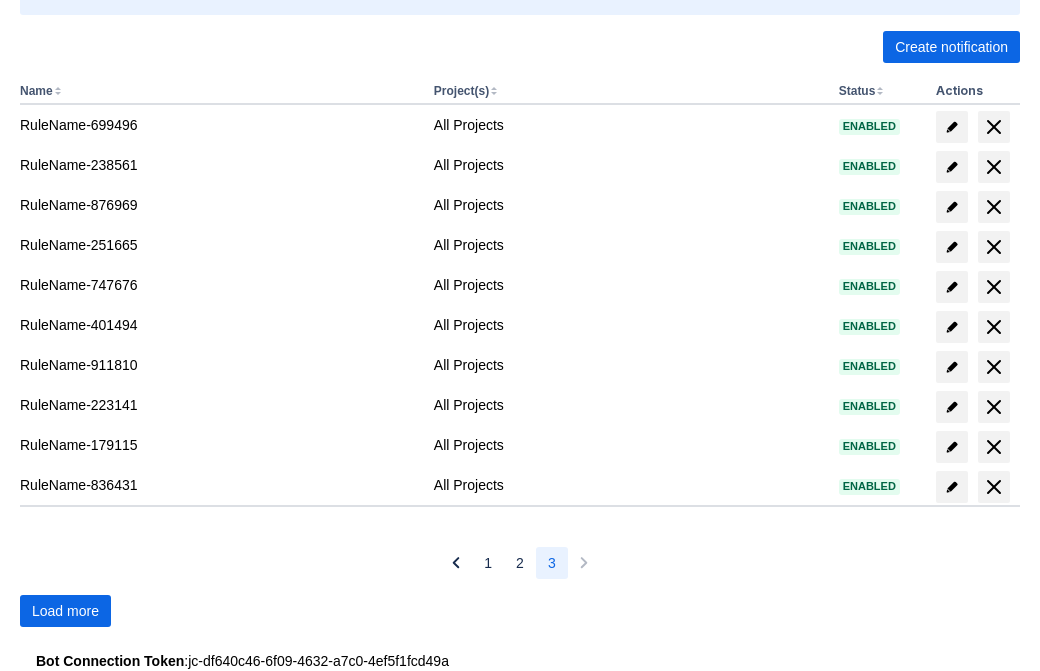 click on "Load more" at bounding box center [65, 611] 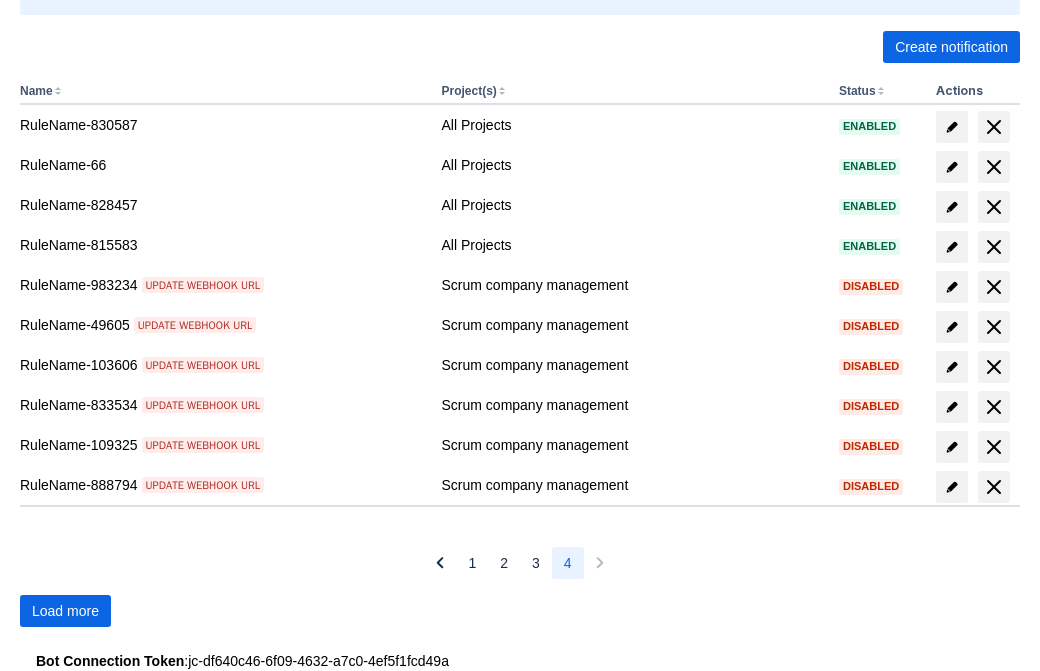 click on "Load more" at bounding box center (65, 611) 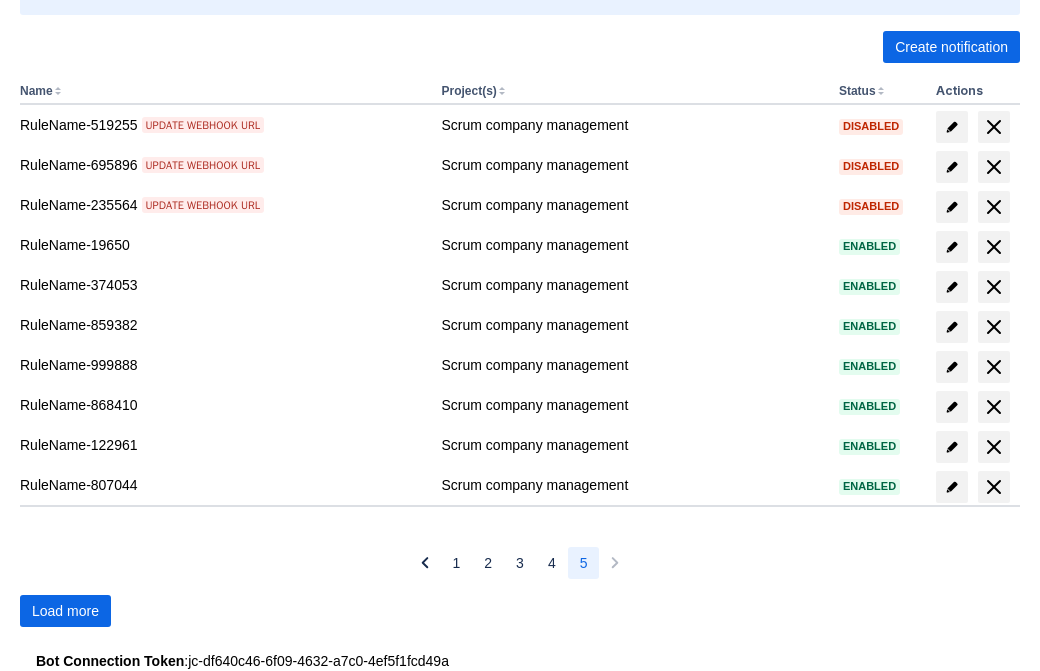 click on "Load more" at bounding box center [65, 611] 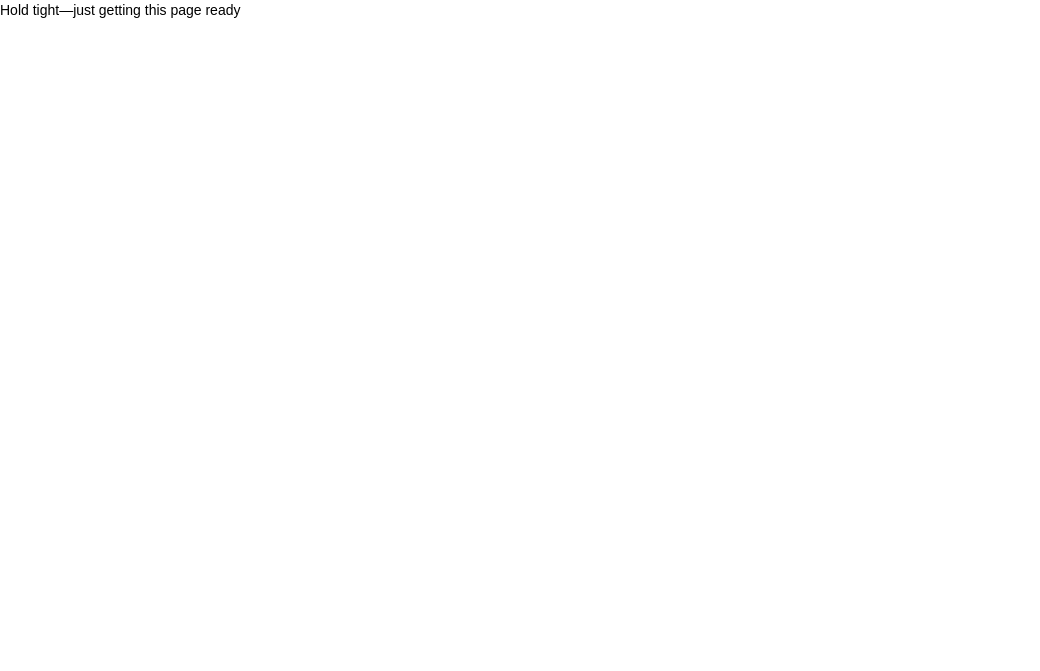 scroll, scrollTop: 0, scrollLeft: 0, axis: both 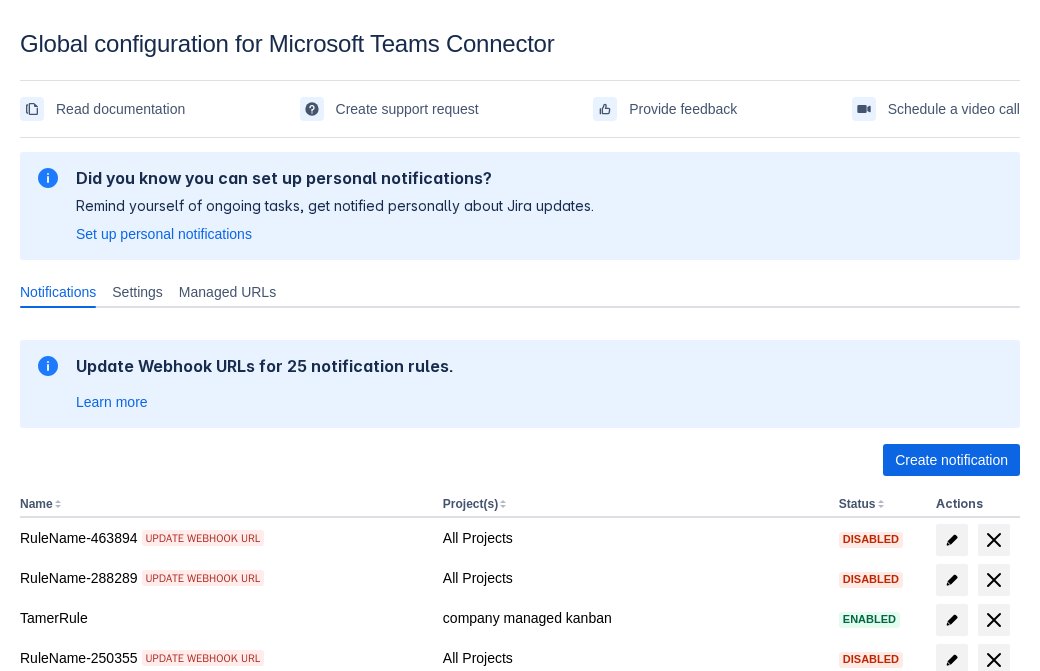 click on "Load more" at bounding box center (65, 976) 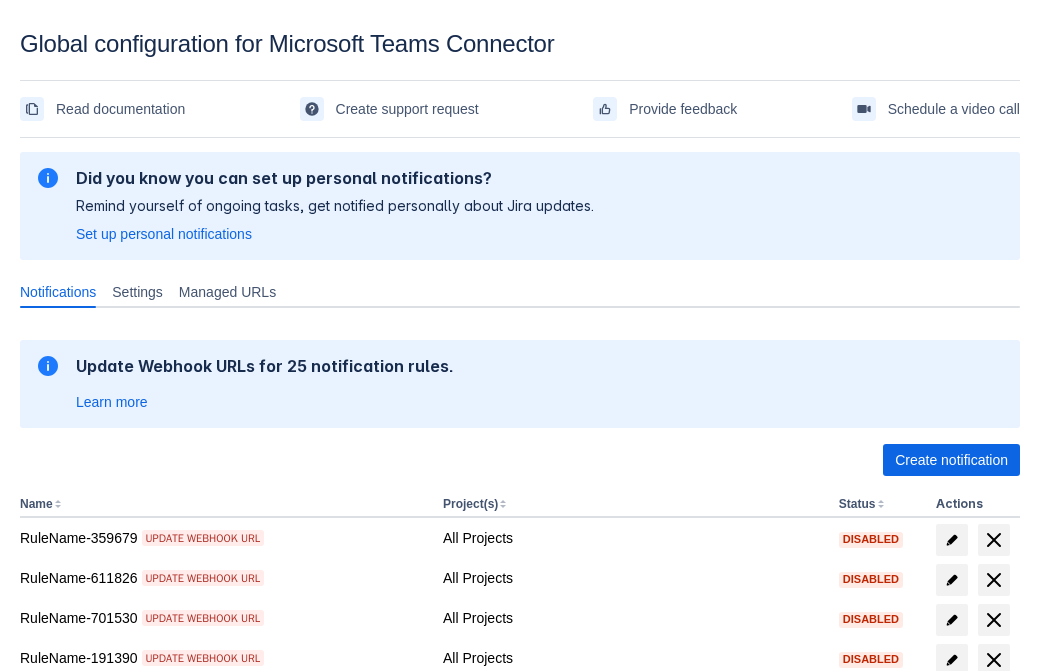 scroll, scrollTop: 413, scrollLeft: 0, axis: vertical 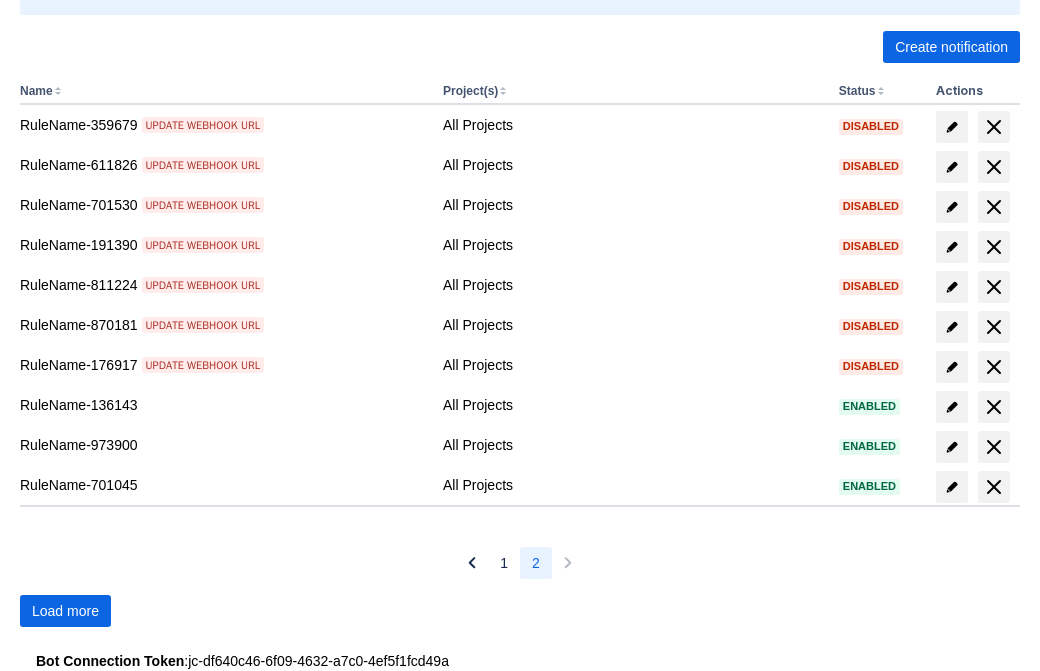 click on "Load more" at bounding box center (65, 611) 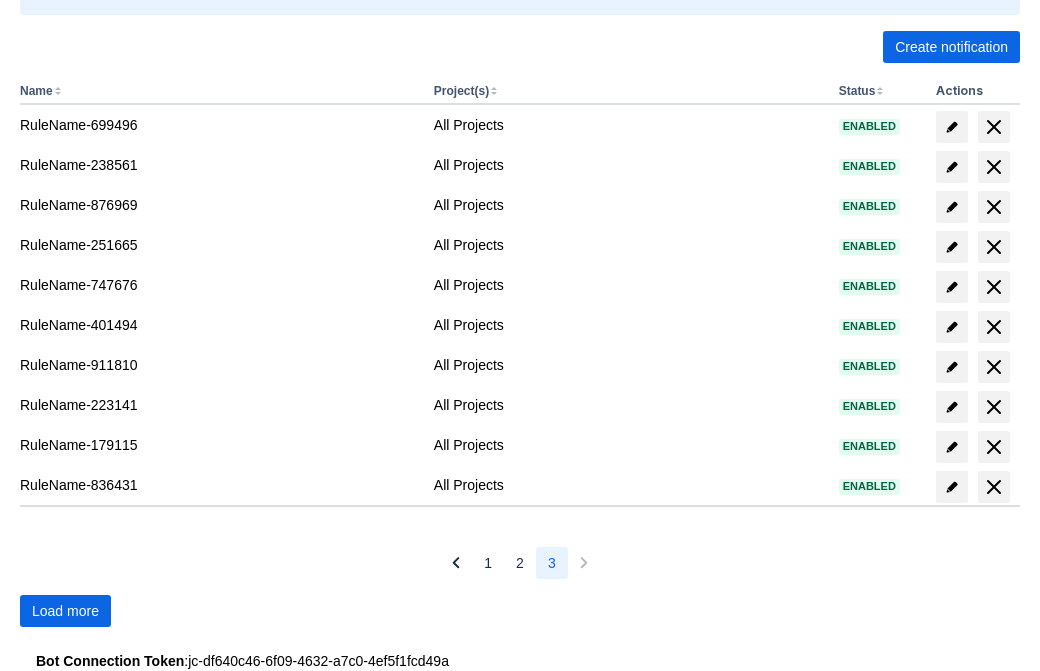 click on "Load more" at bounding box center (65, 611) 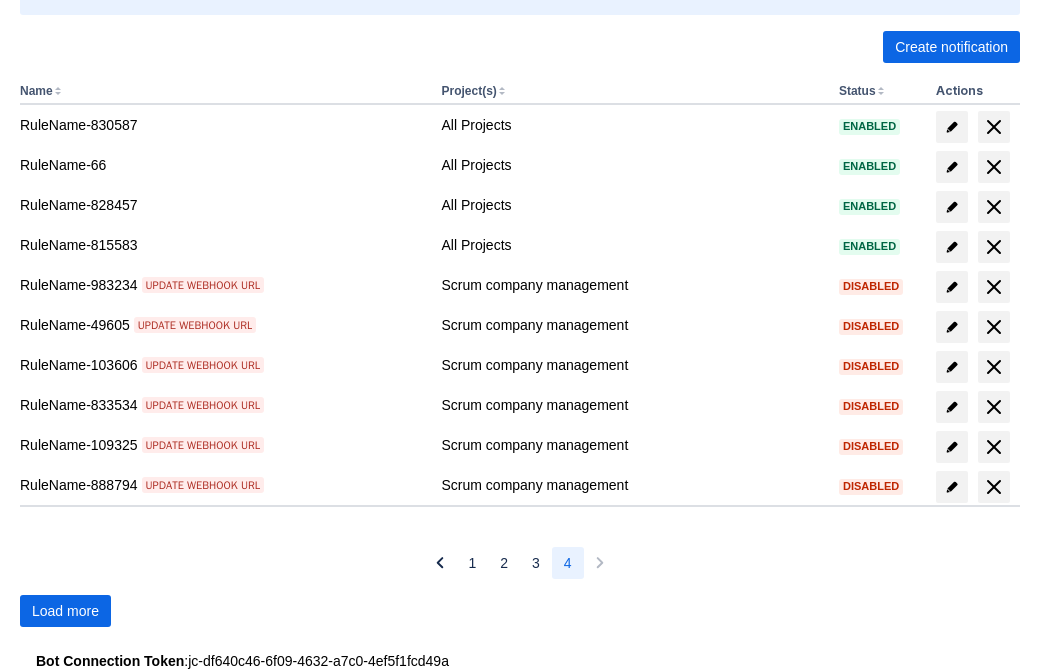 click on "Load more" at bounding box center [65, 611] 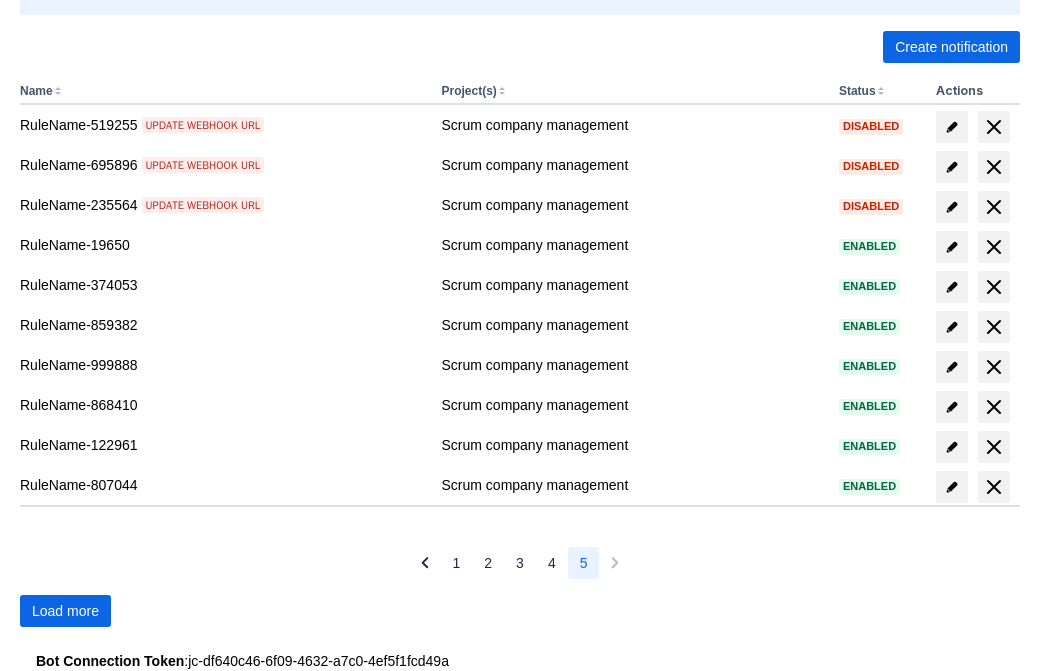 click on "Load more" at bounding box center (65, 611) 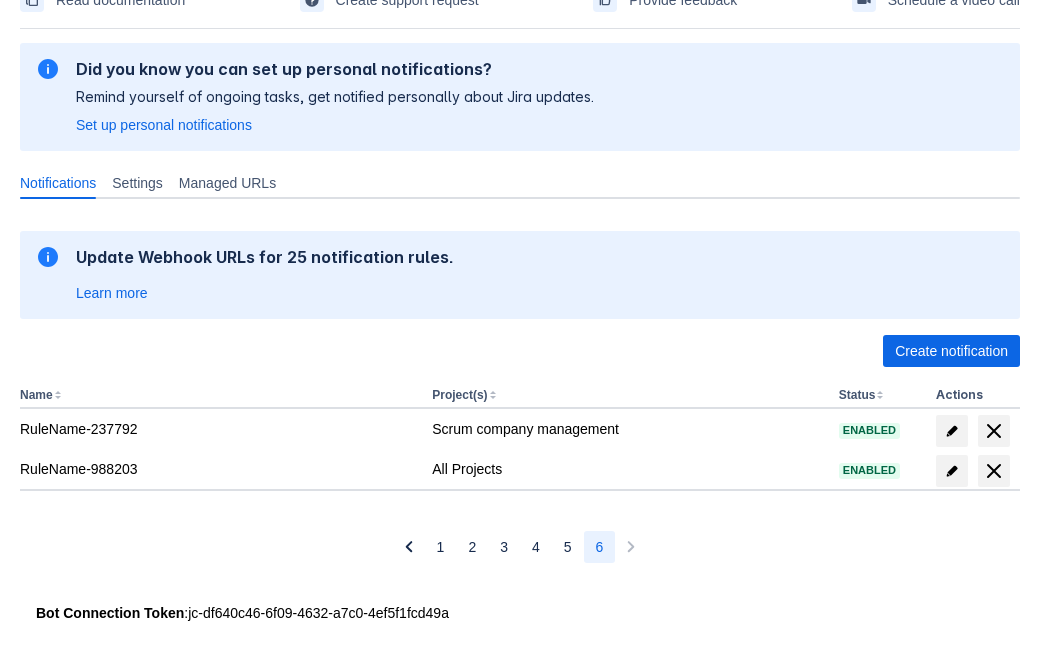 click at bounding box center (994, 471) 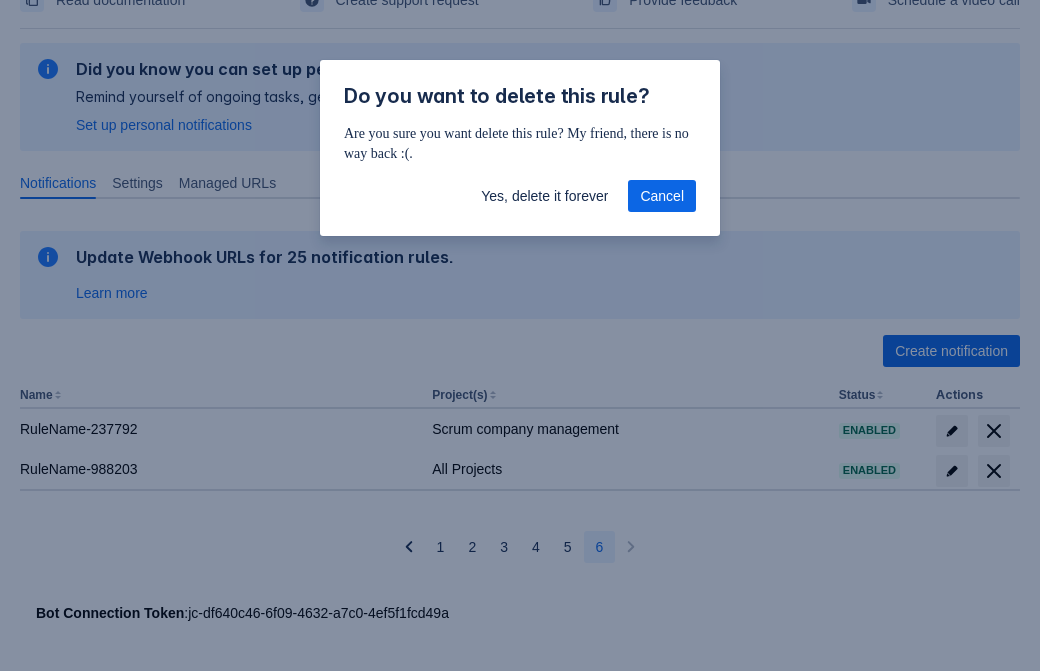 click on "Yes, delete it forever" at bounding box center [544, 196] 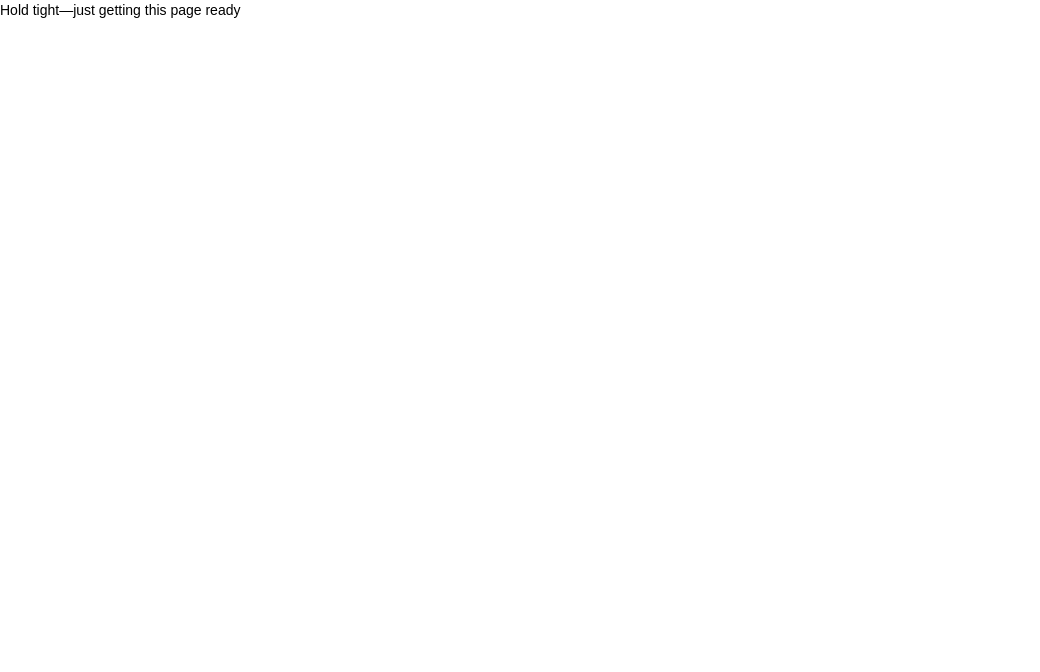 scroll, scrollTop: 0, scrollLeft: 0, axis: both 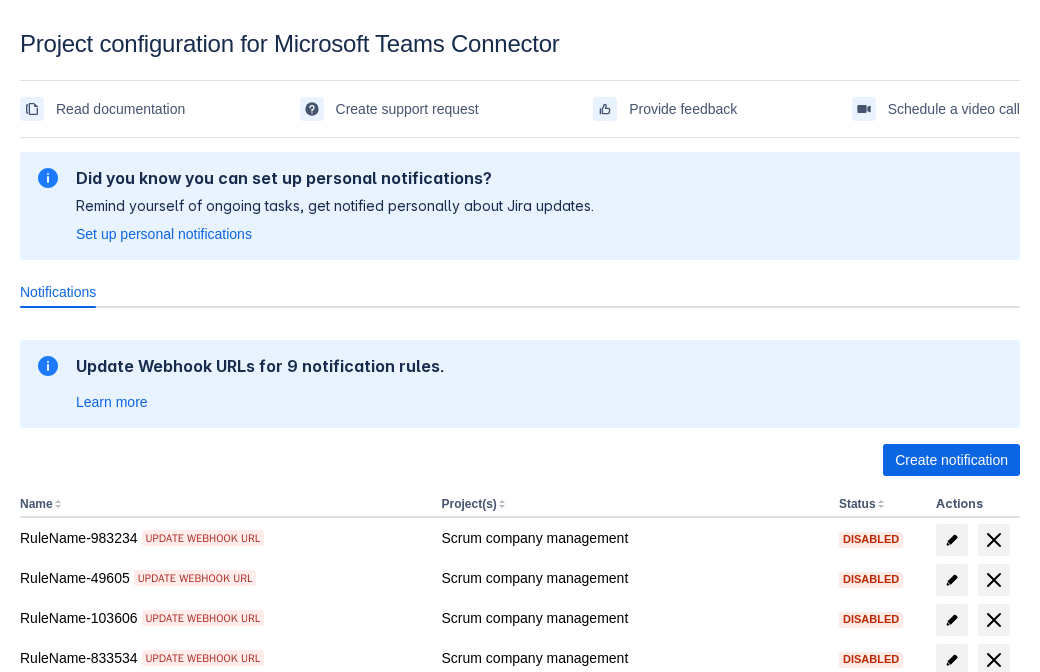 click on "Create notification" at bounding box center (951, 460) 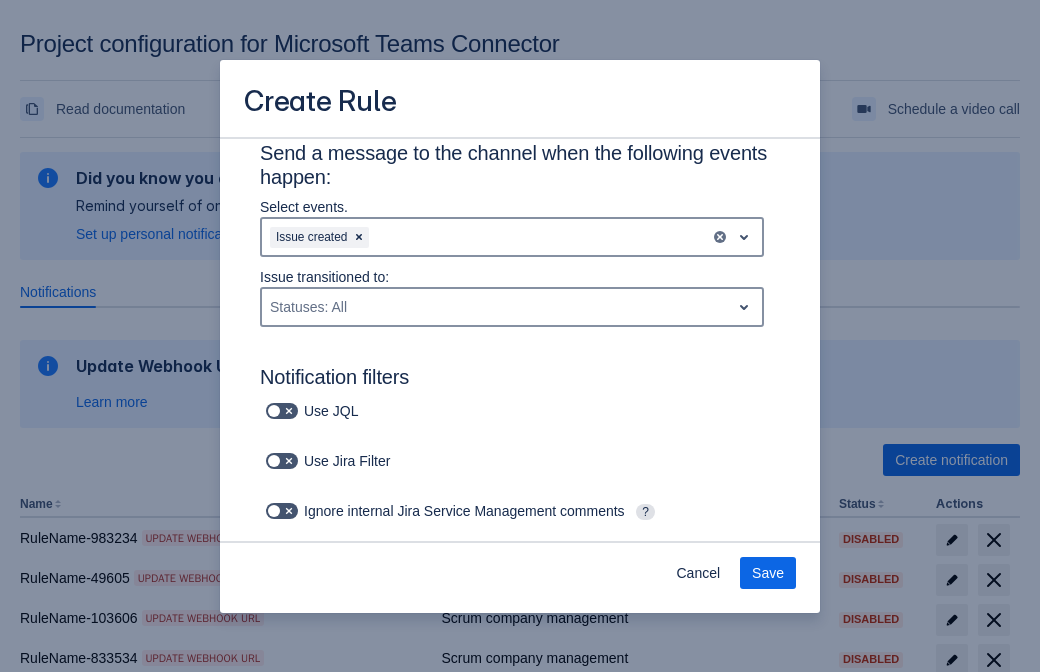 click on "Labels: All" at bounding box center (354, 805) 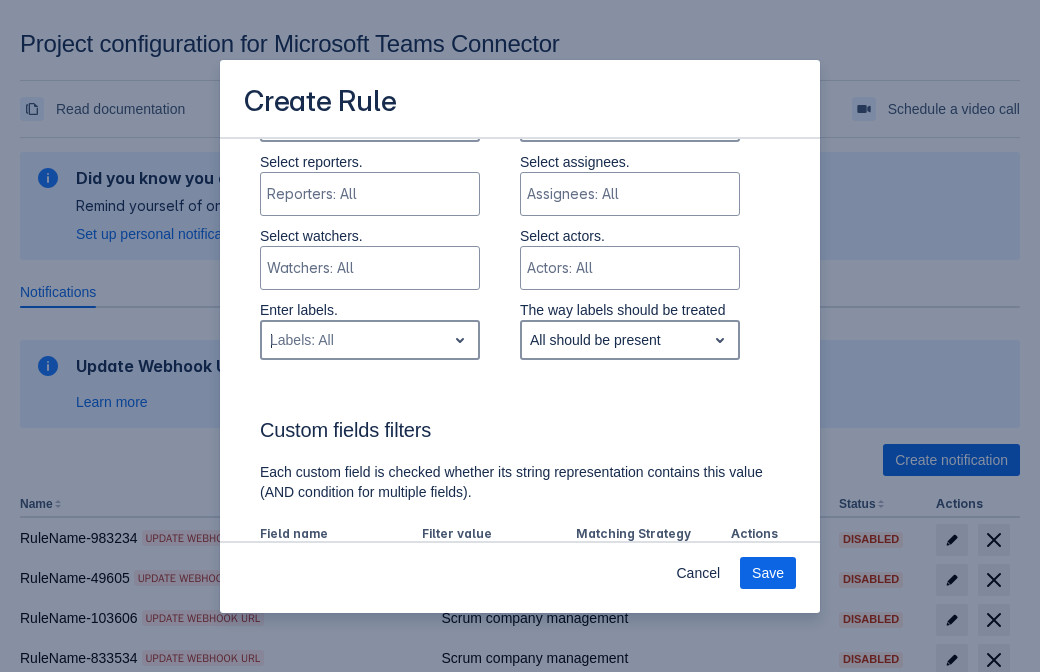 type on "[LABEL]" 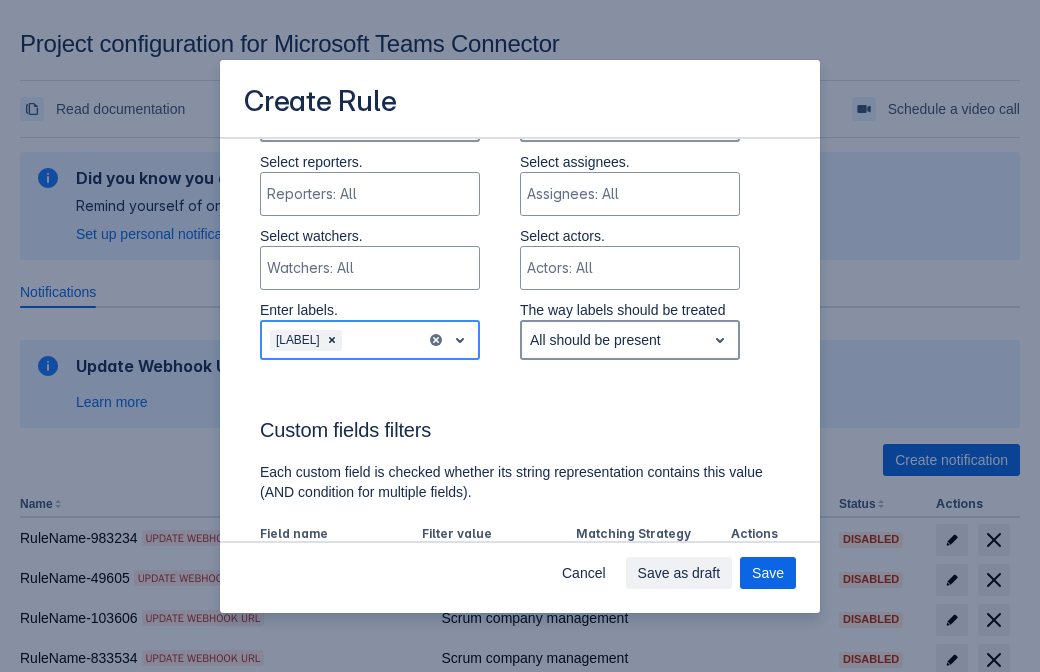 scroll, scrollTop: 1079, scrollLeft: 0, axis: vertical 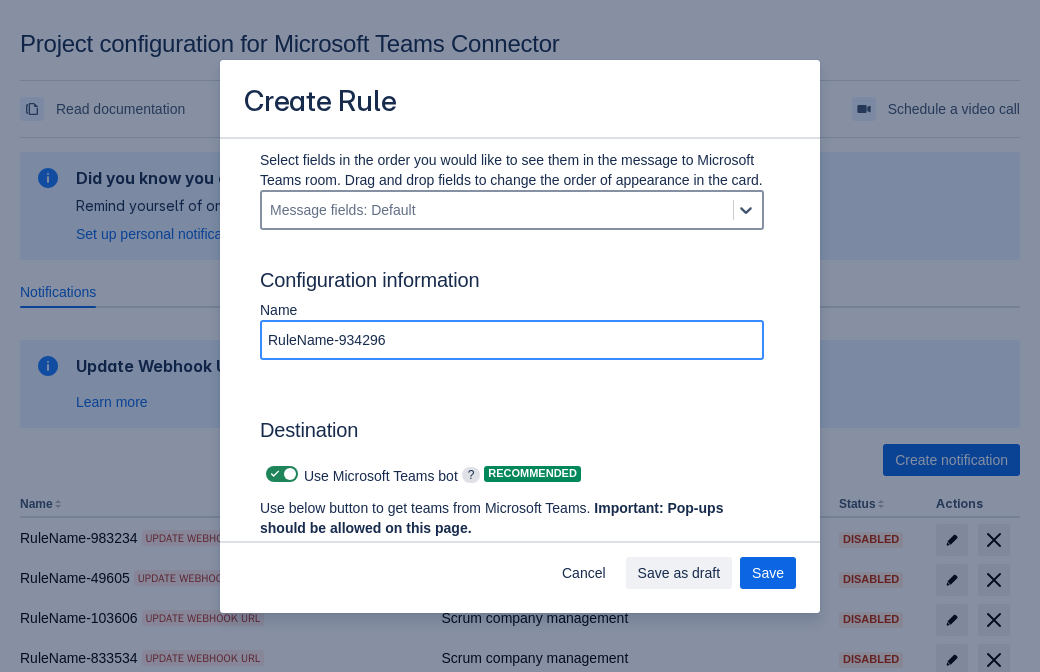 type on "RuleName-934296" 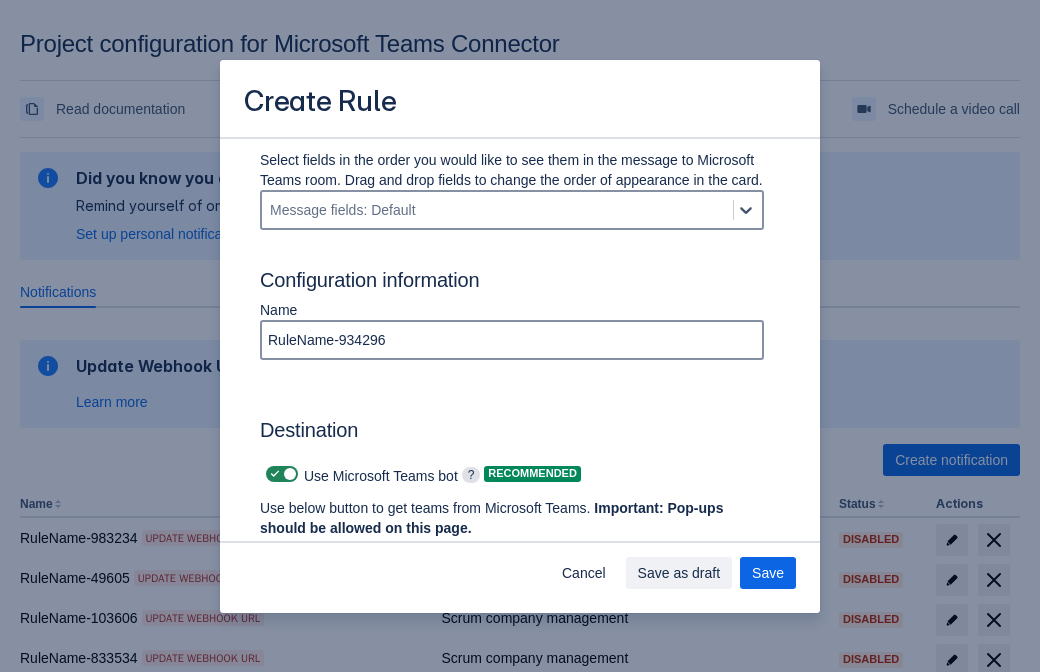 click at bounding box center (275, 474) 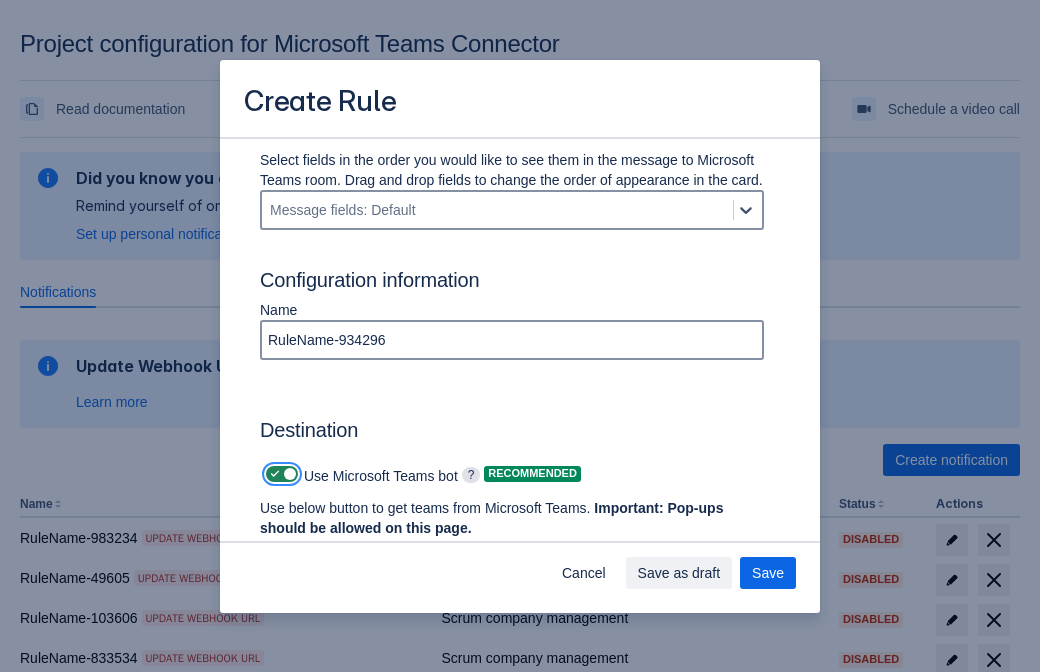 checkbox on "false" 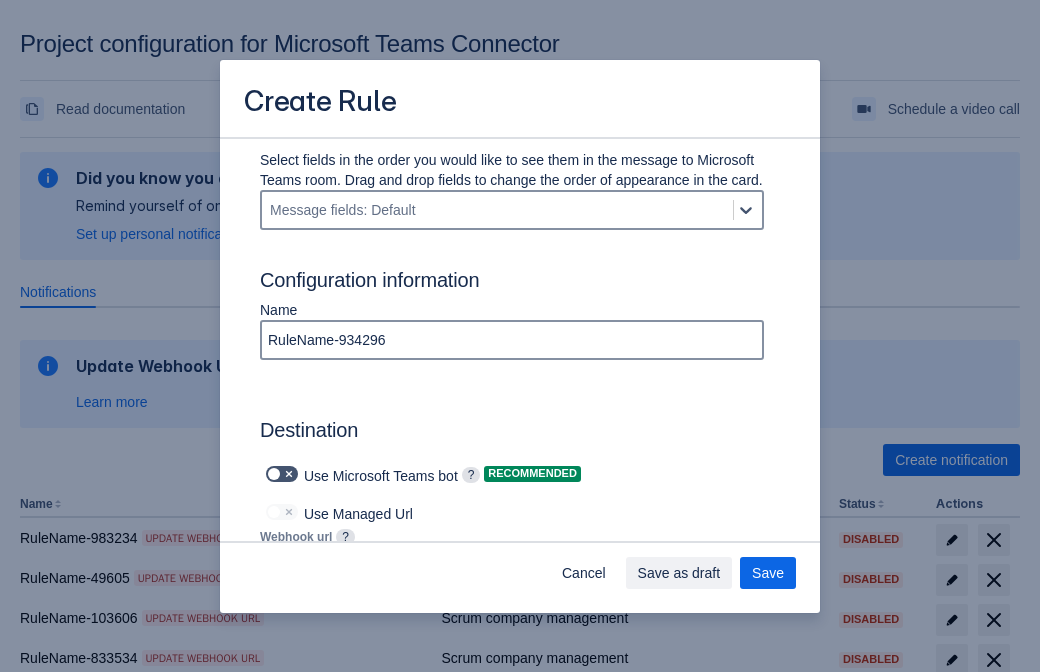 type on "https://prod-103.westeurope.logic.azure.com:443/workflows/562279af401f414e8dae6e8b71857168/triggers/manual/paths/invoke?api-version=2016-06-01&sp=%2Ftriggers%2Fmanual%2Frun&sv=1.0&sig=LWZGx-W07ogWQjWB5rIVE6YSsHexEaZFACJd40jBLAQ" 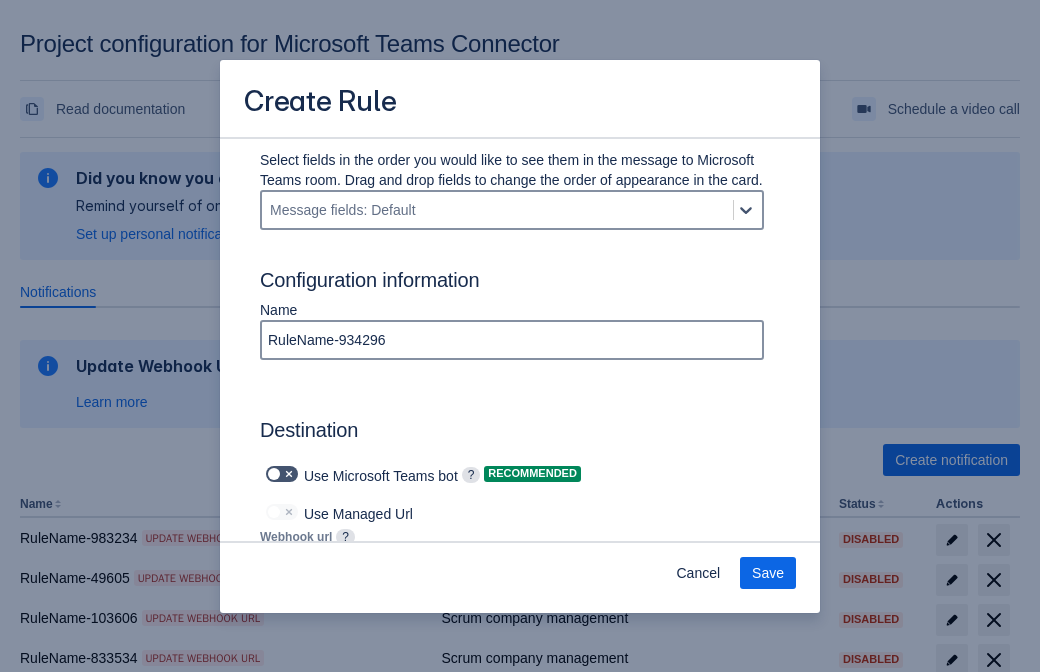 scroll, scrollTop: 0, scrollLeft: 1161, axis: horizontal 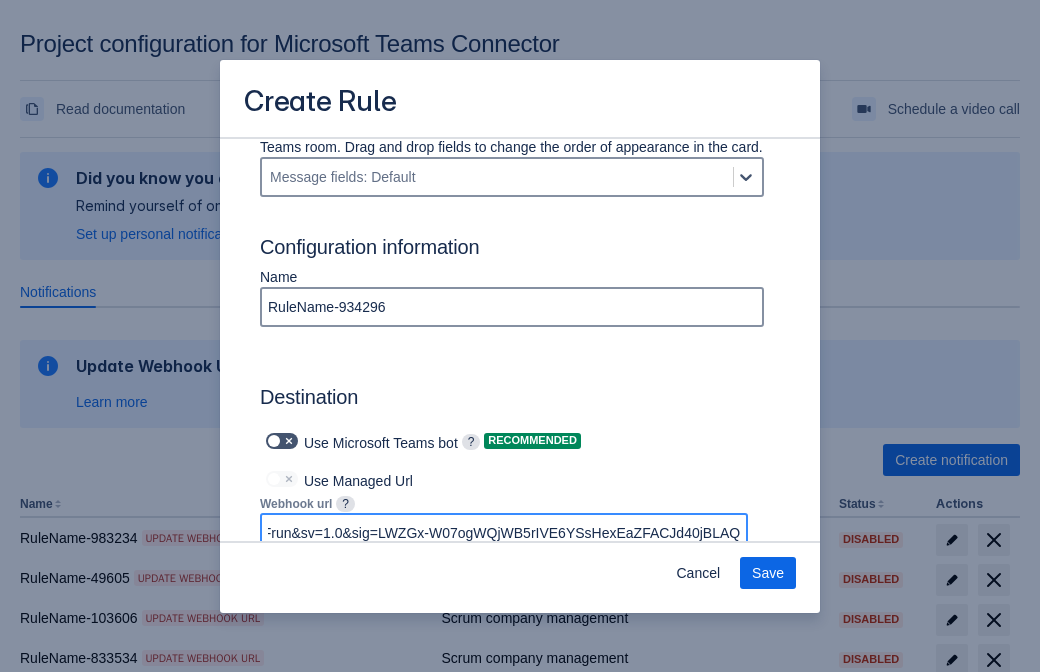 click on "Save" at bounding box center [768, 573] 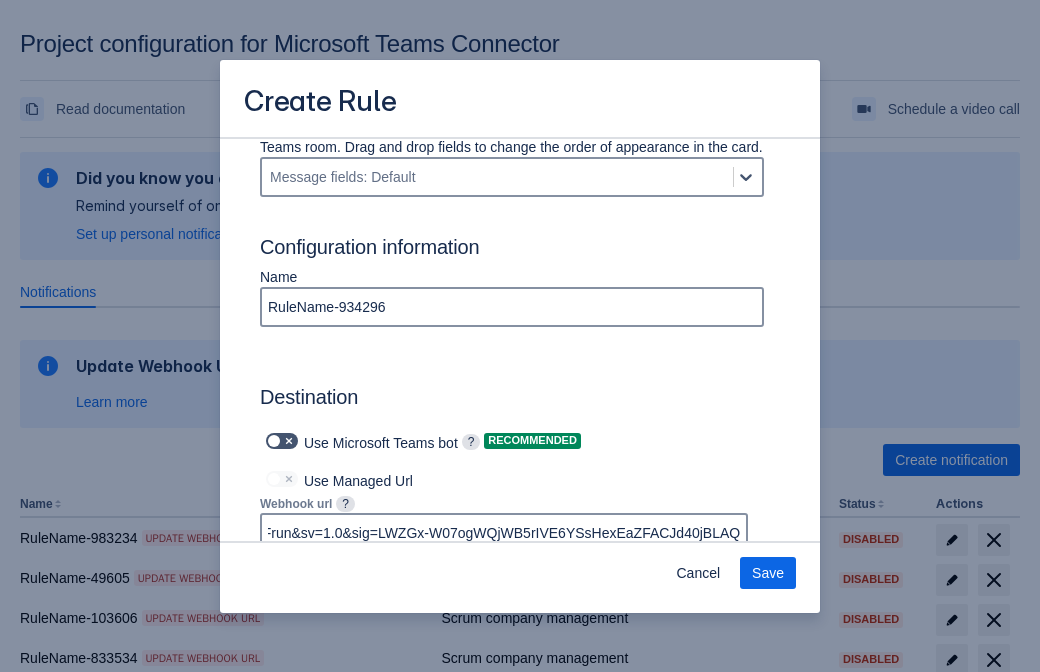scroll, scrollTop: 0, scrollLeft: 0, axis: both 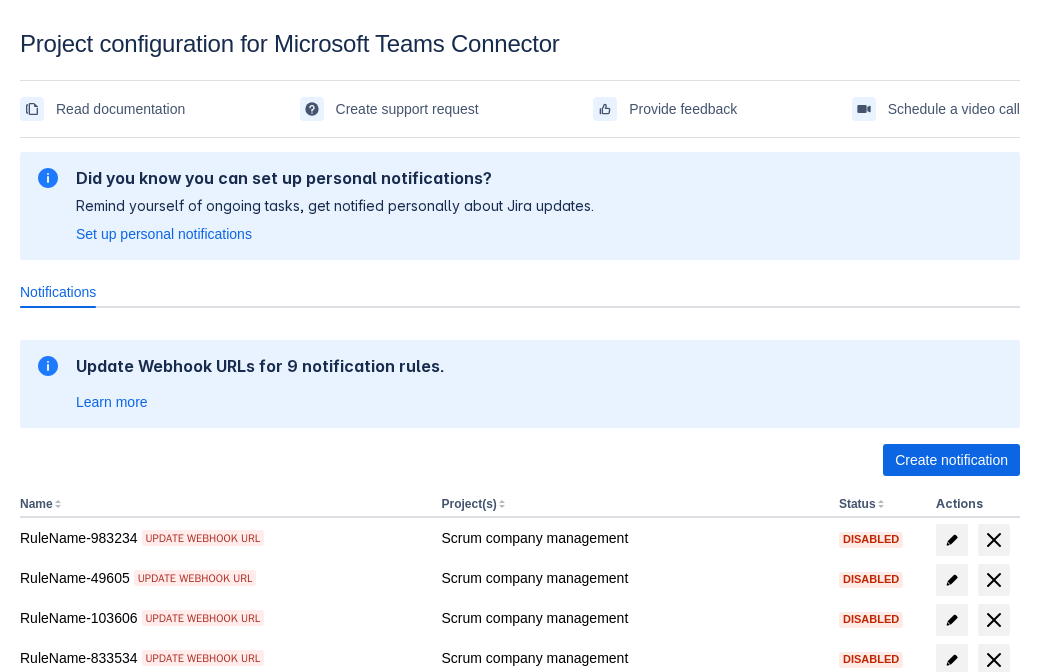 click on "Load more" at bounding box center [65, 976] 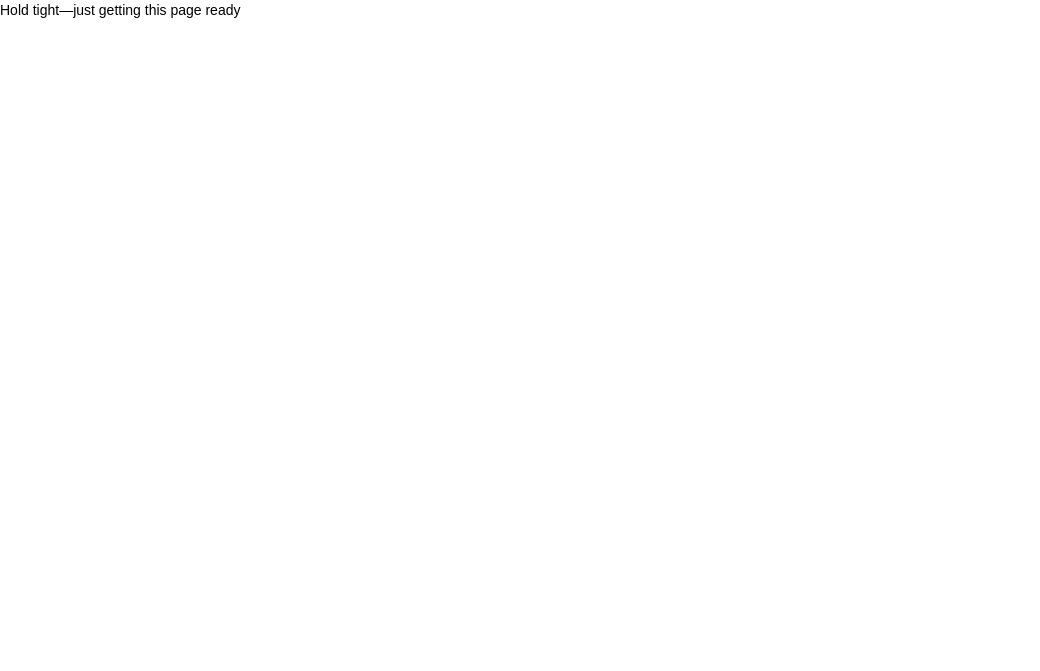 scroll, scrollTop: 0, scrollLeft: 0, axis: both 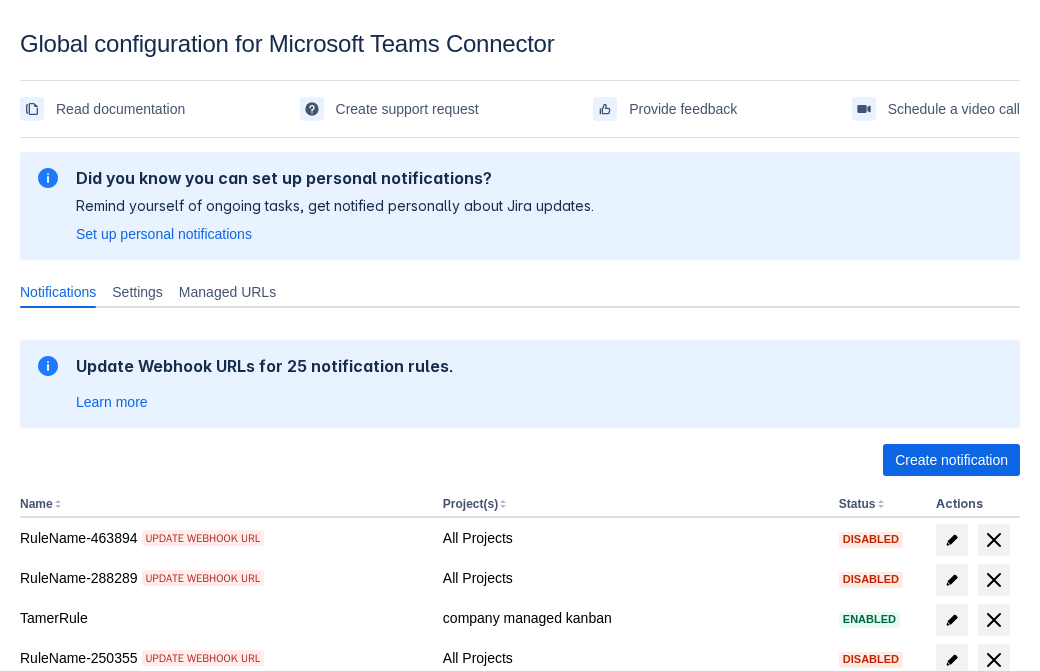 click on "Load more" at bounding box center (65, 976) 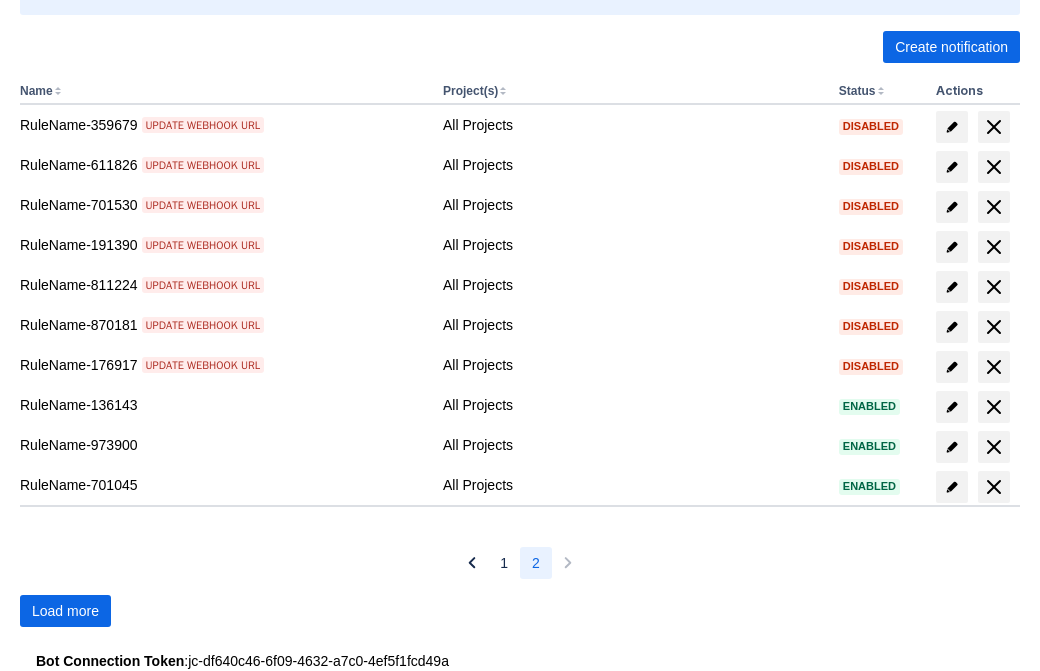 click on "Load more" at bounding box center (65, 611) 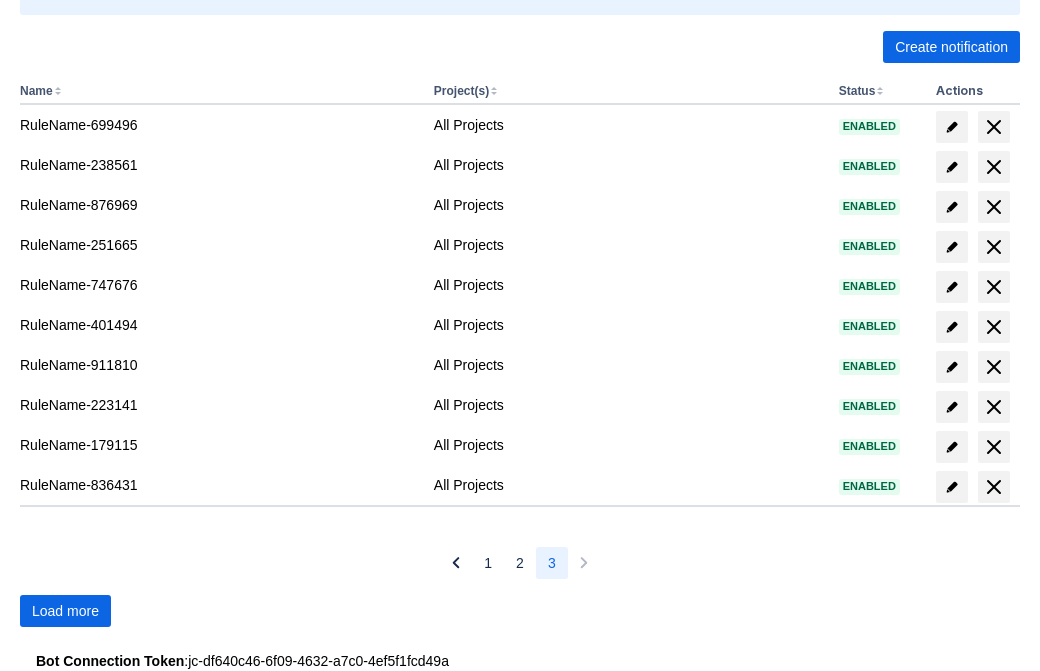 click on "Load more" at bounding box center [65, 611] 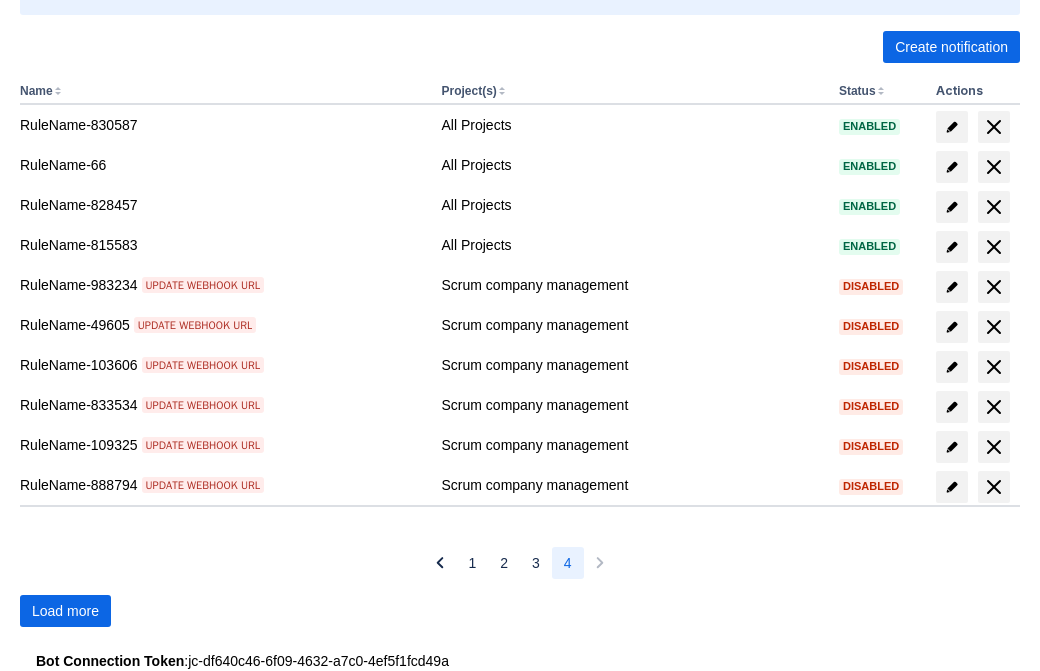click on "Load more" at bounding box center (65, 611) 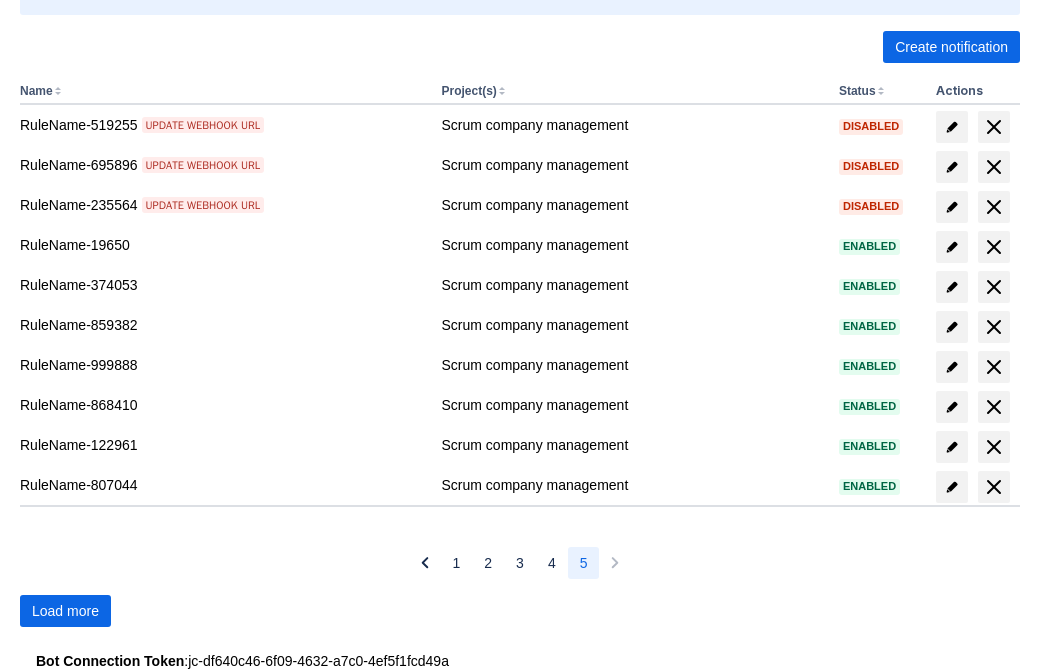 click on "Load more" at bounding box center (65, 611) 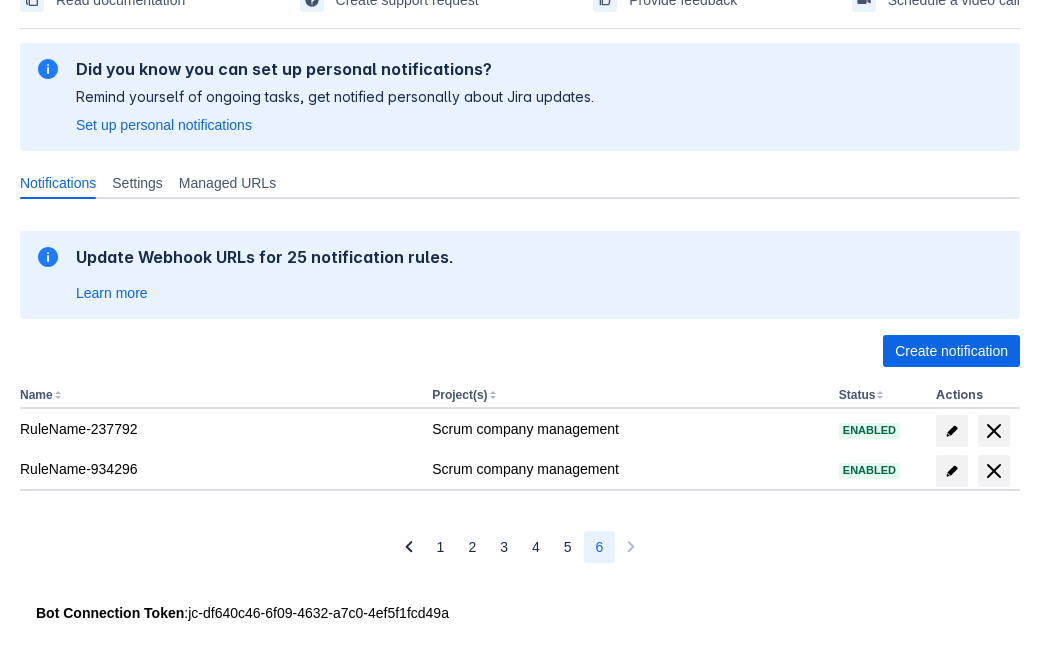scroll, scrollTop: 109, scrollLeft: 0, axis: vertical 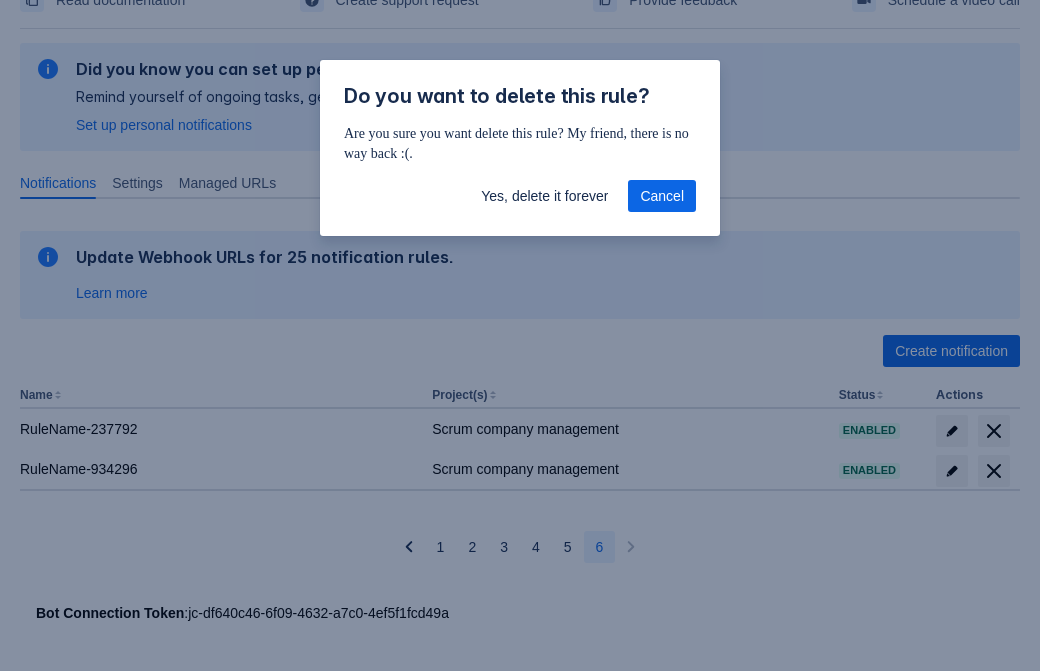 click on "Yes, delete it forever" at bounding box center [544, 196] 